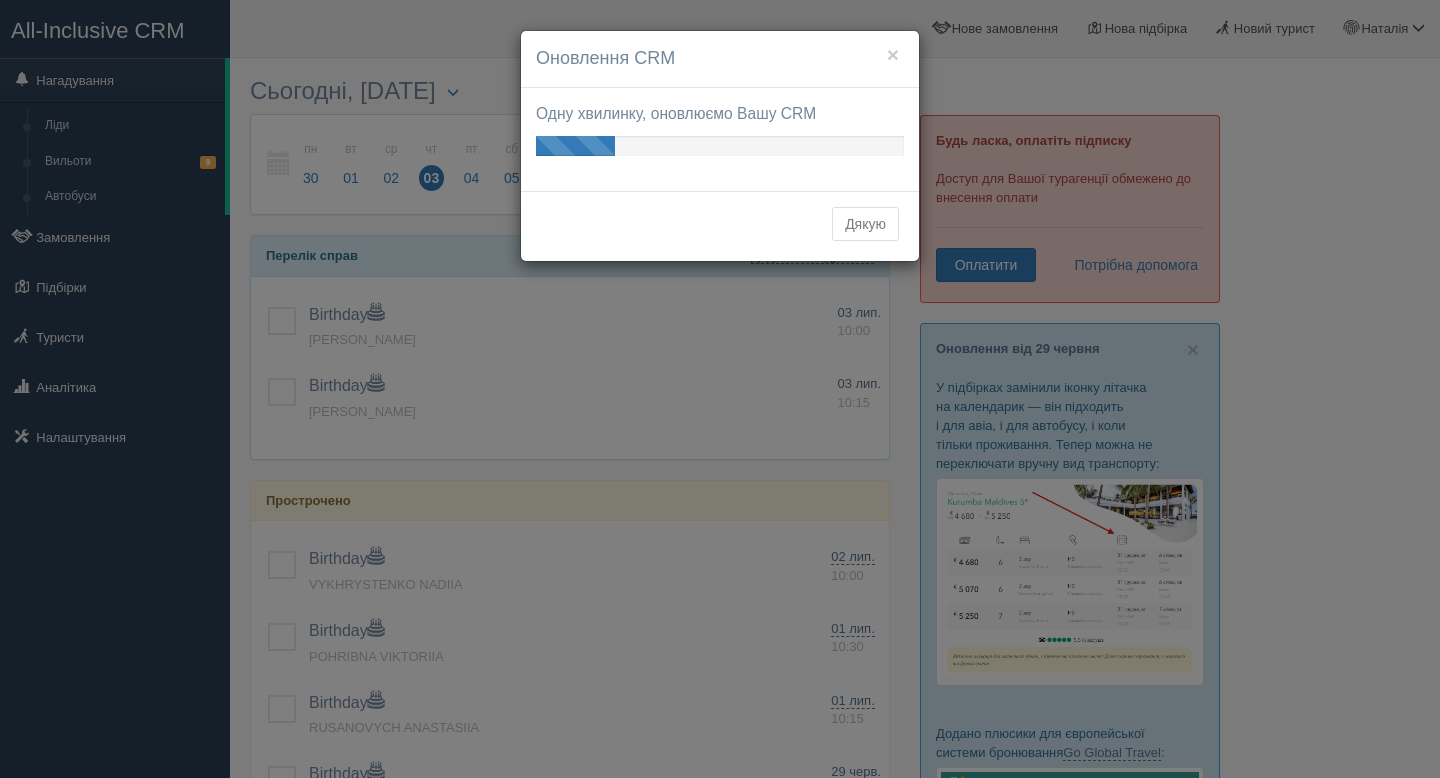 scroll, scrollTop: 0, scrollLeft: 0, axis: both 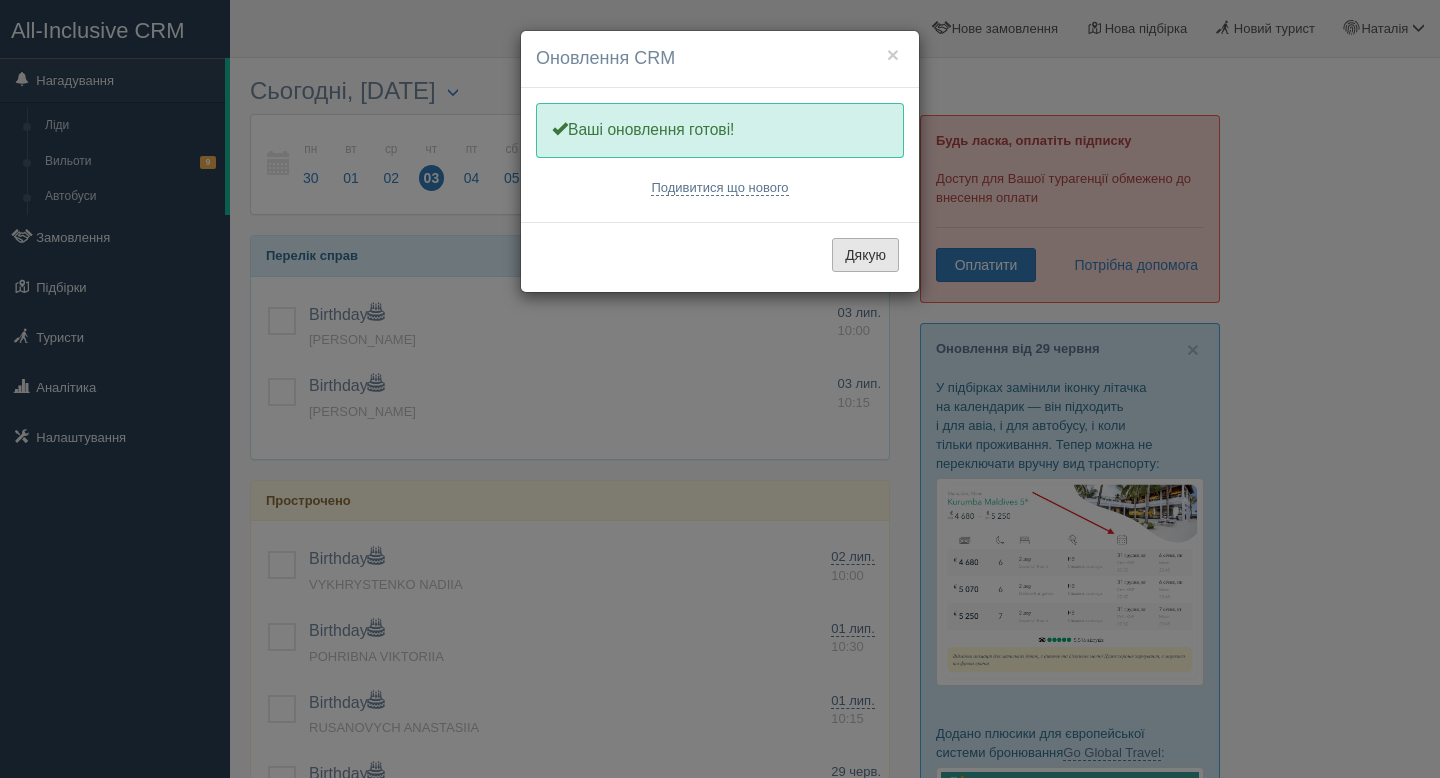 click on "Дякую" at bounding box center (865, 255) 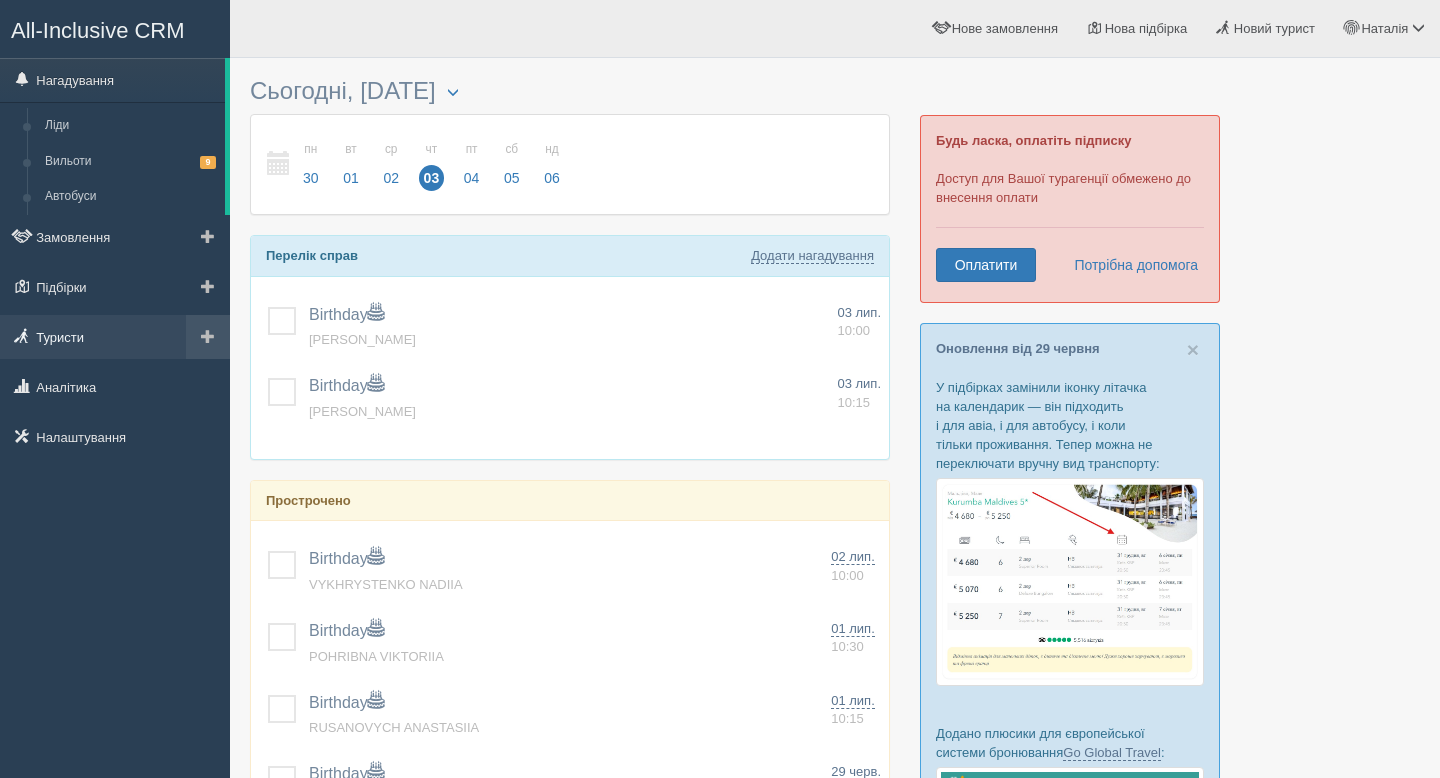 click on "Туристи" at bounding box center [115, 337] 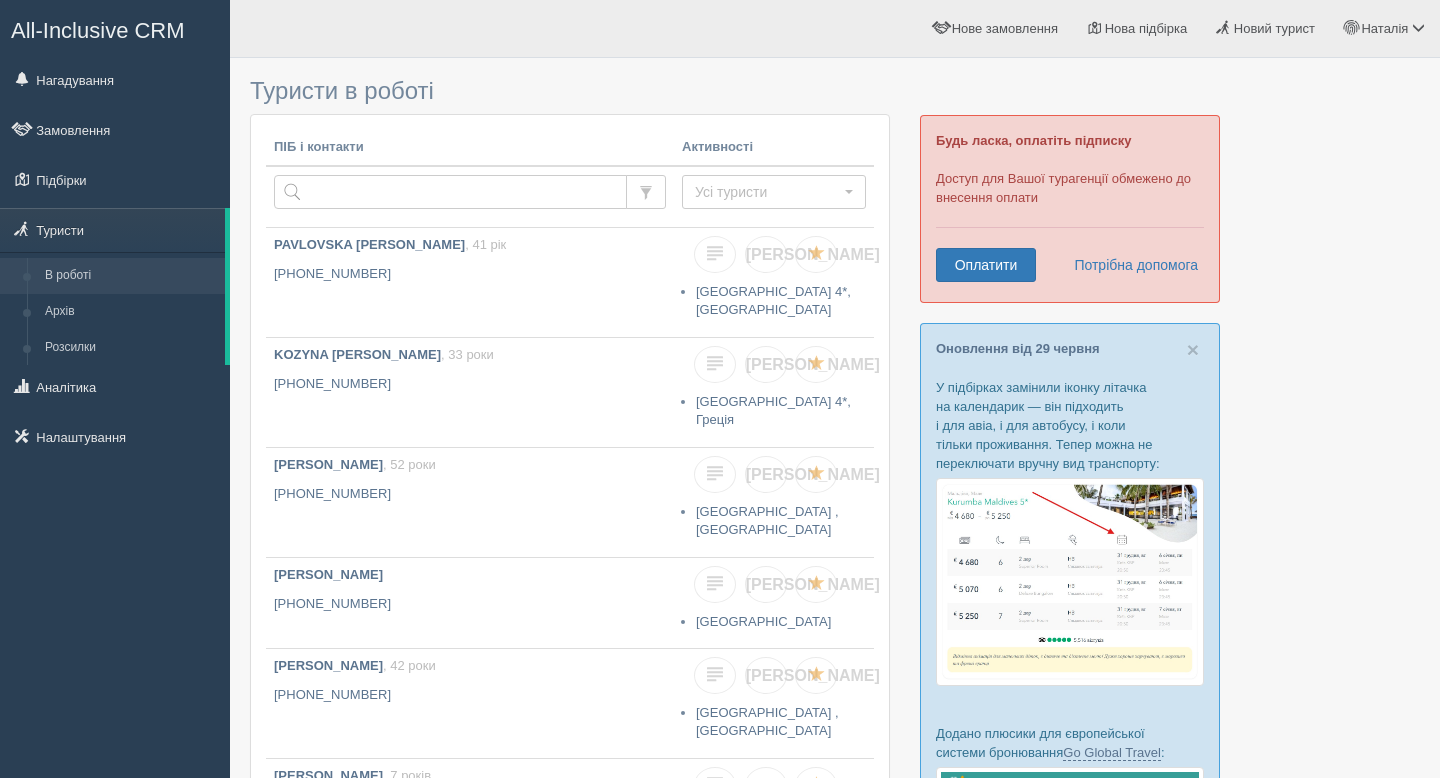 scroll, scrollTop: 0, scrollLeft: 0, axis: both 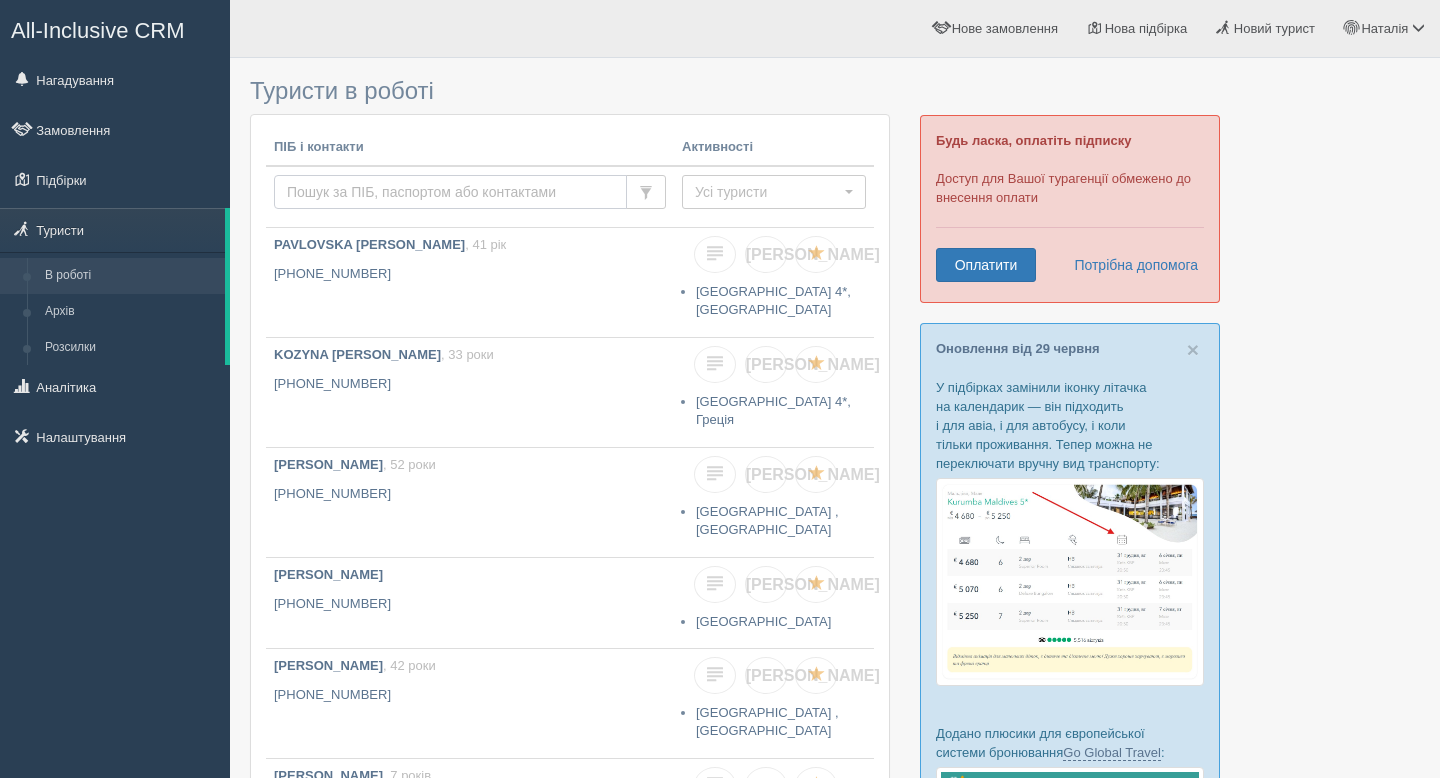 click at bounding box center [450, 192] 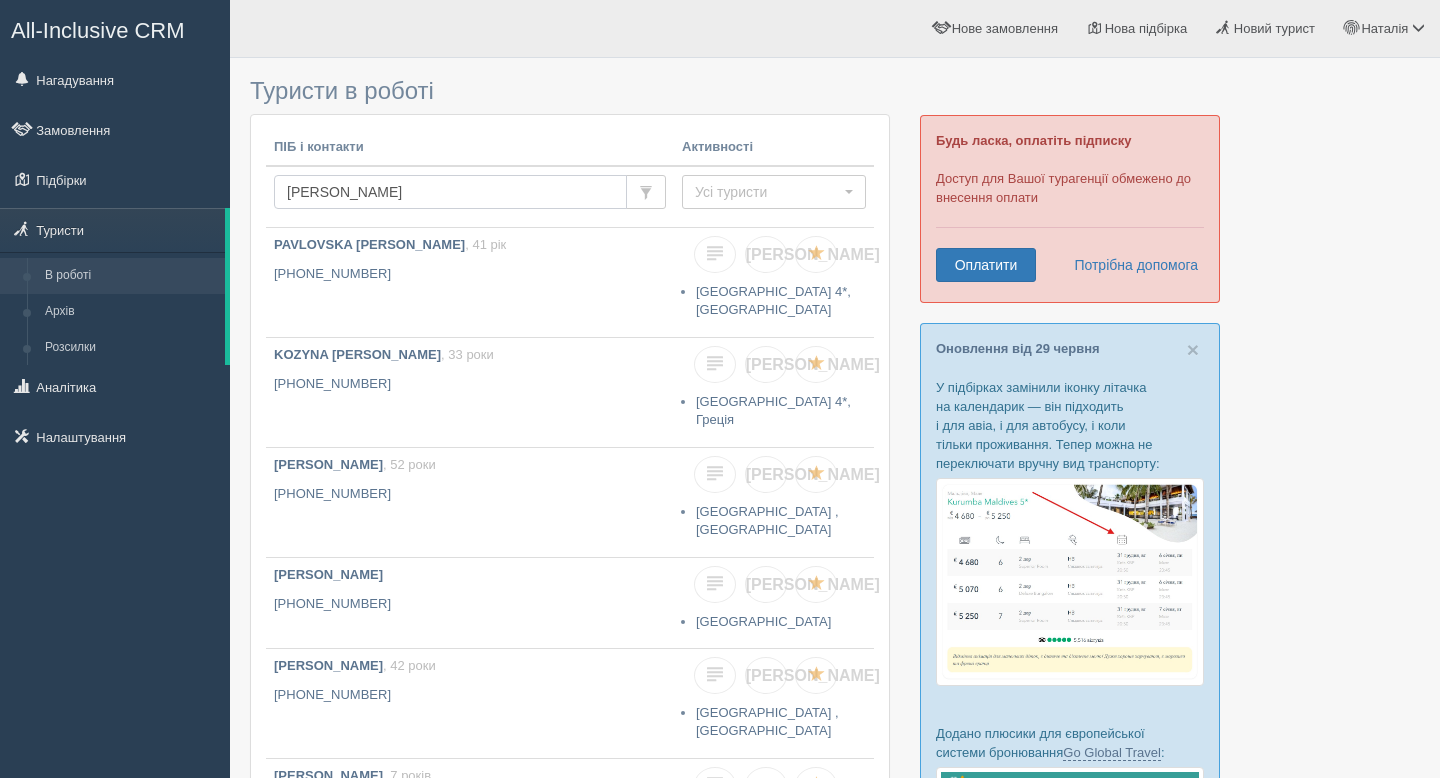 type on "Катерина" 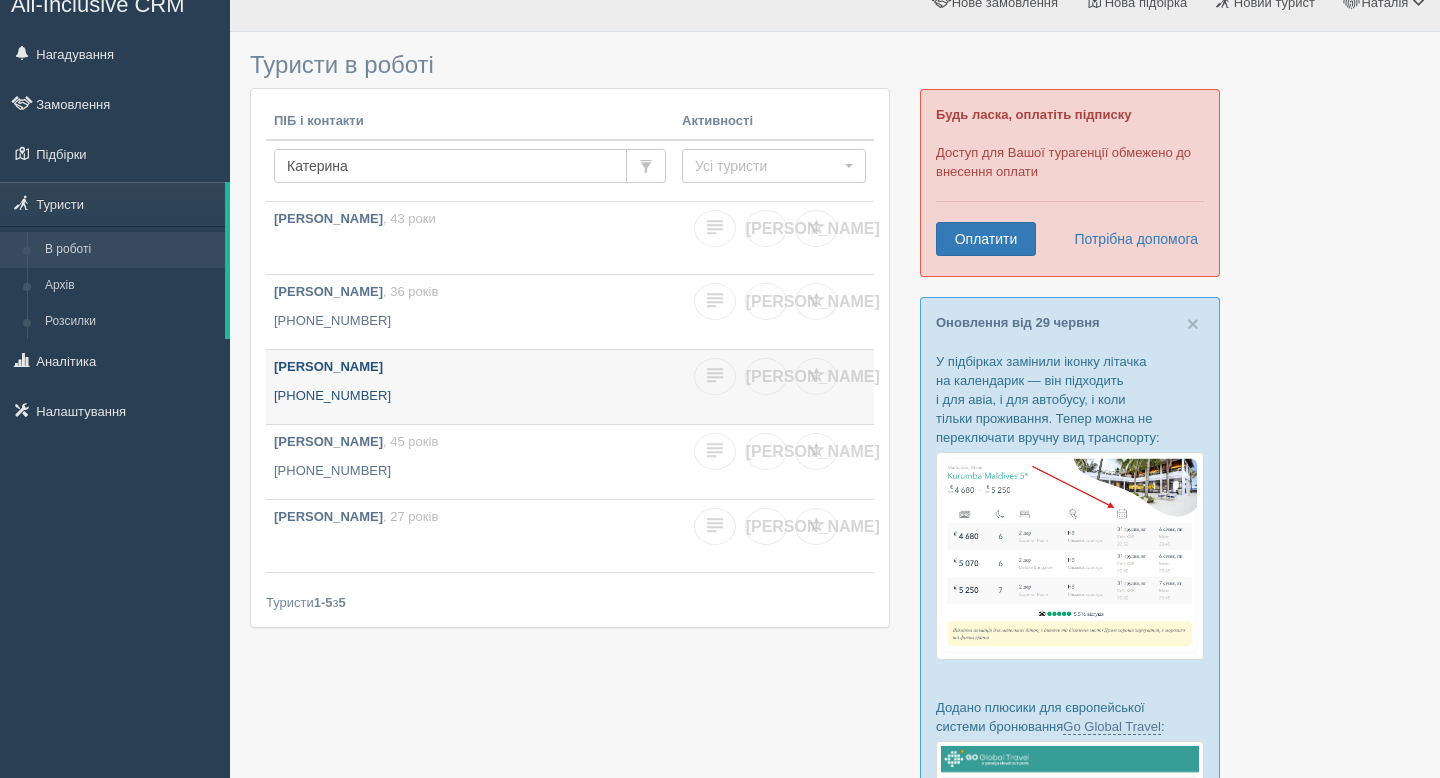 scroll, scrollTop: 0, scrollLeft: 0, axis: both 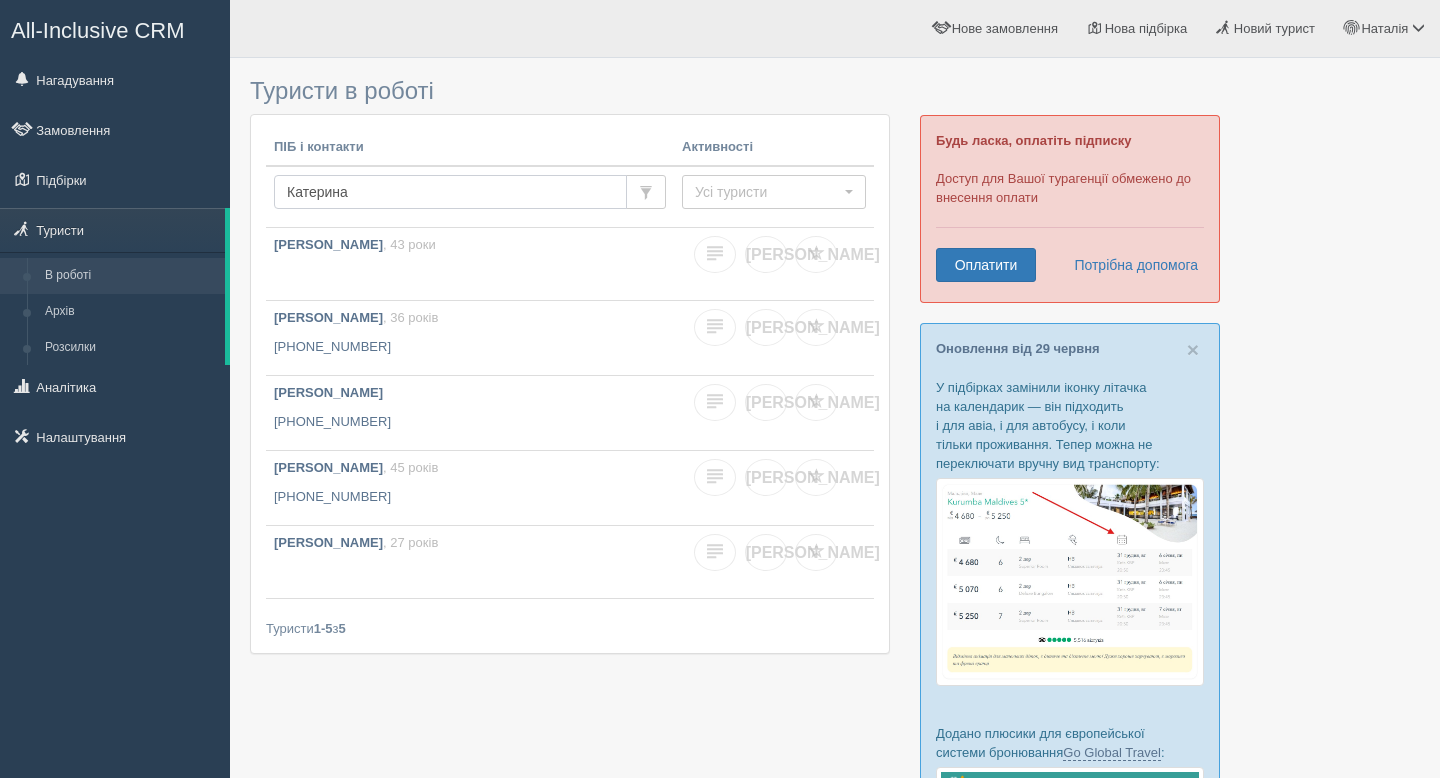 click on "Катерина" at bounding box center (450, 192) 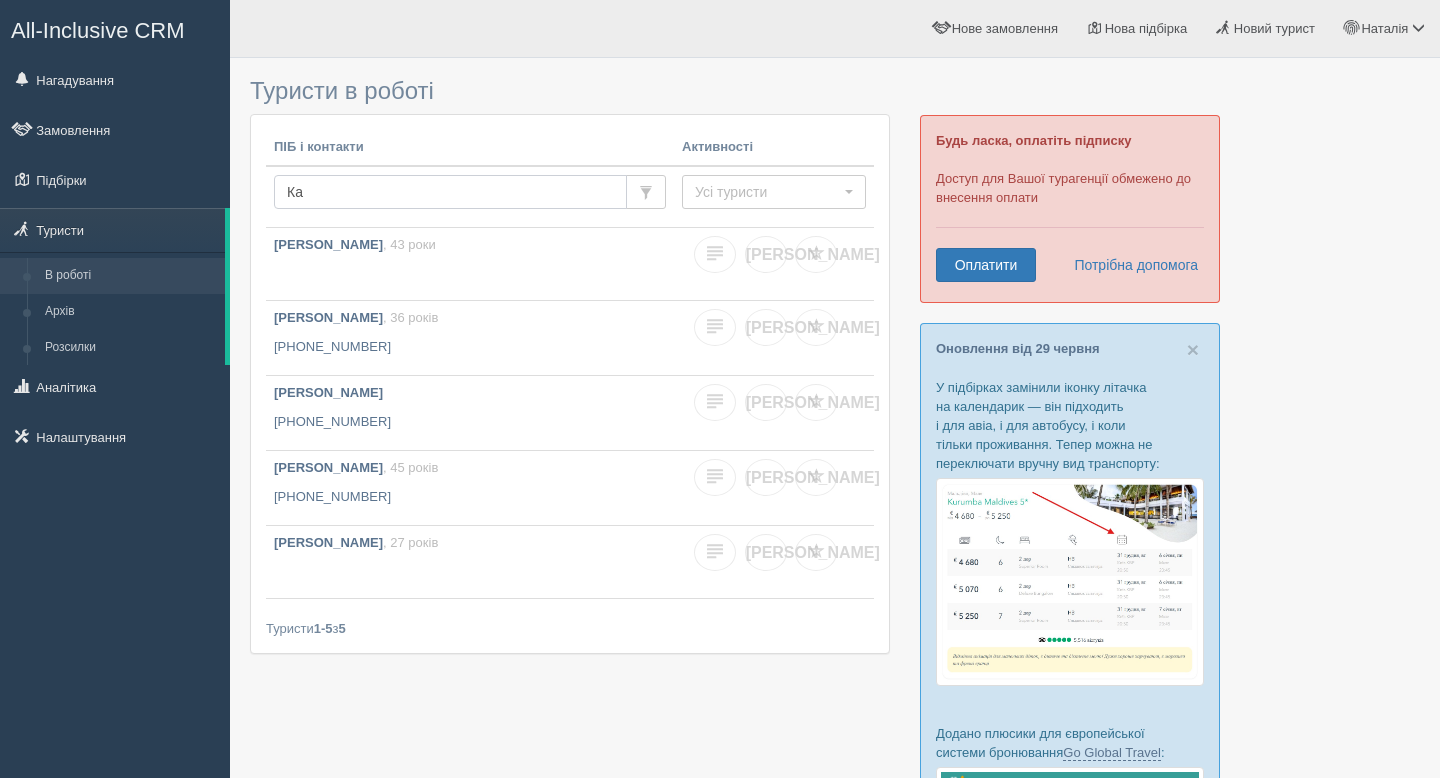 type on "К" 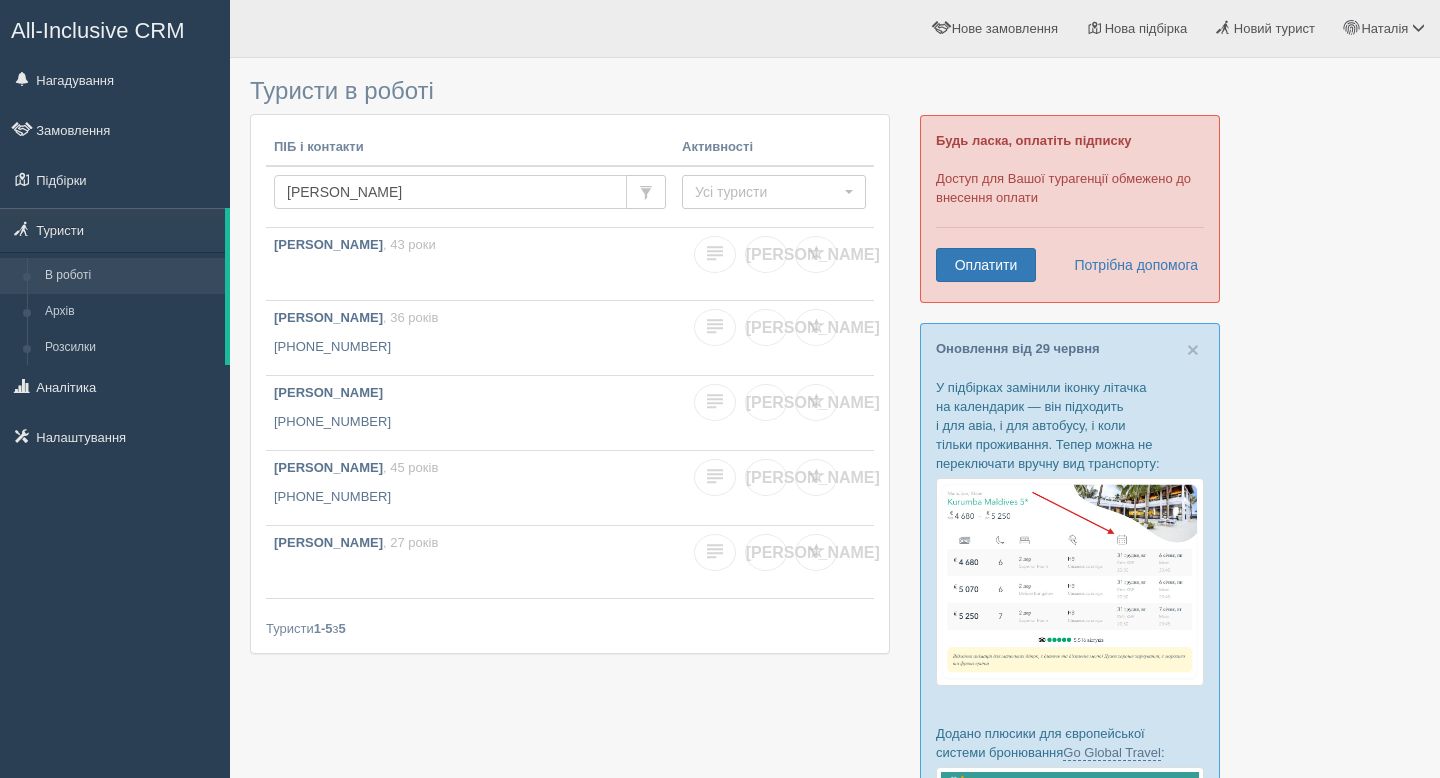 type on "Денис" 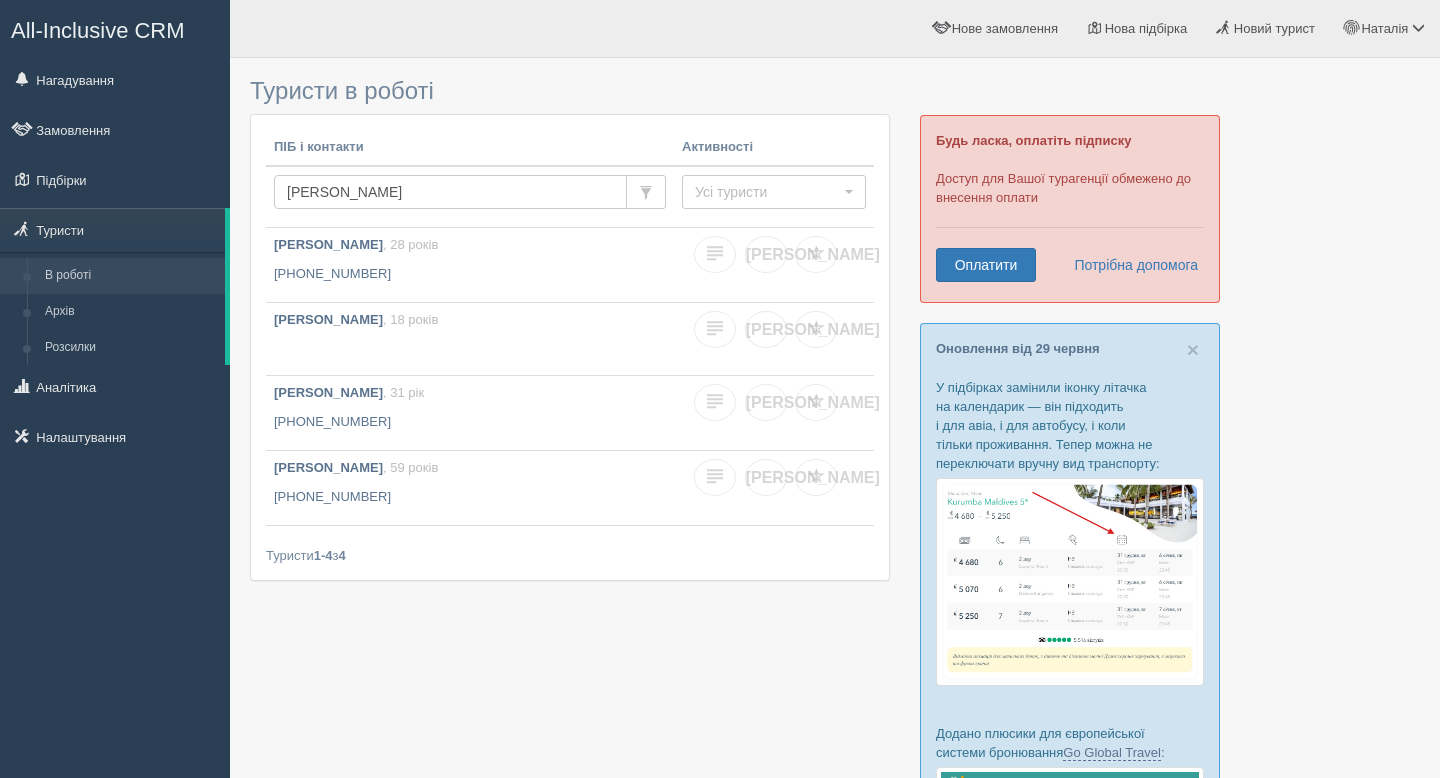scroll, scrollTop: 0, scrollLeft: 0, axis: both 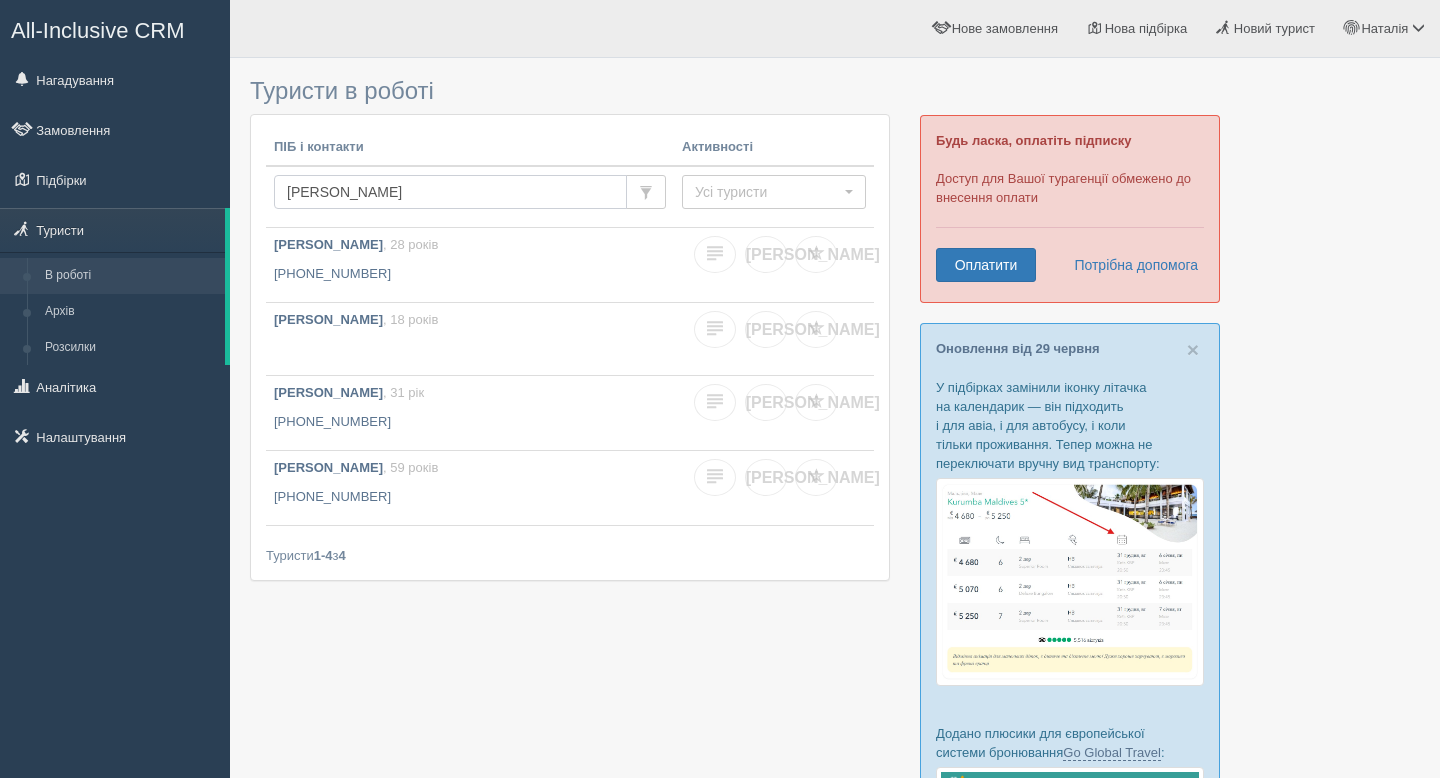 click on "Денис" at bounding box center (450, 192) 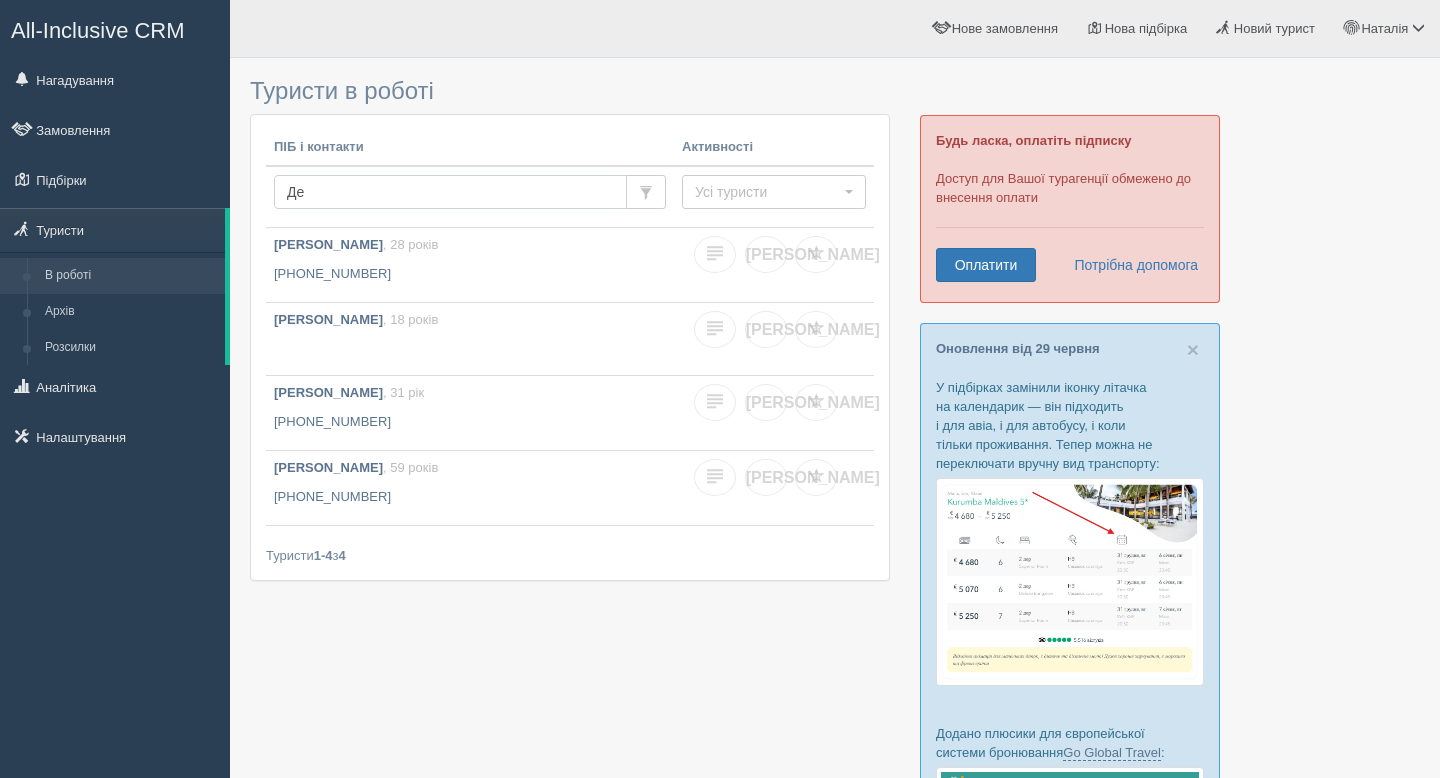 type on "Д" 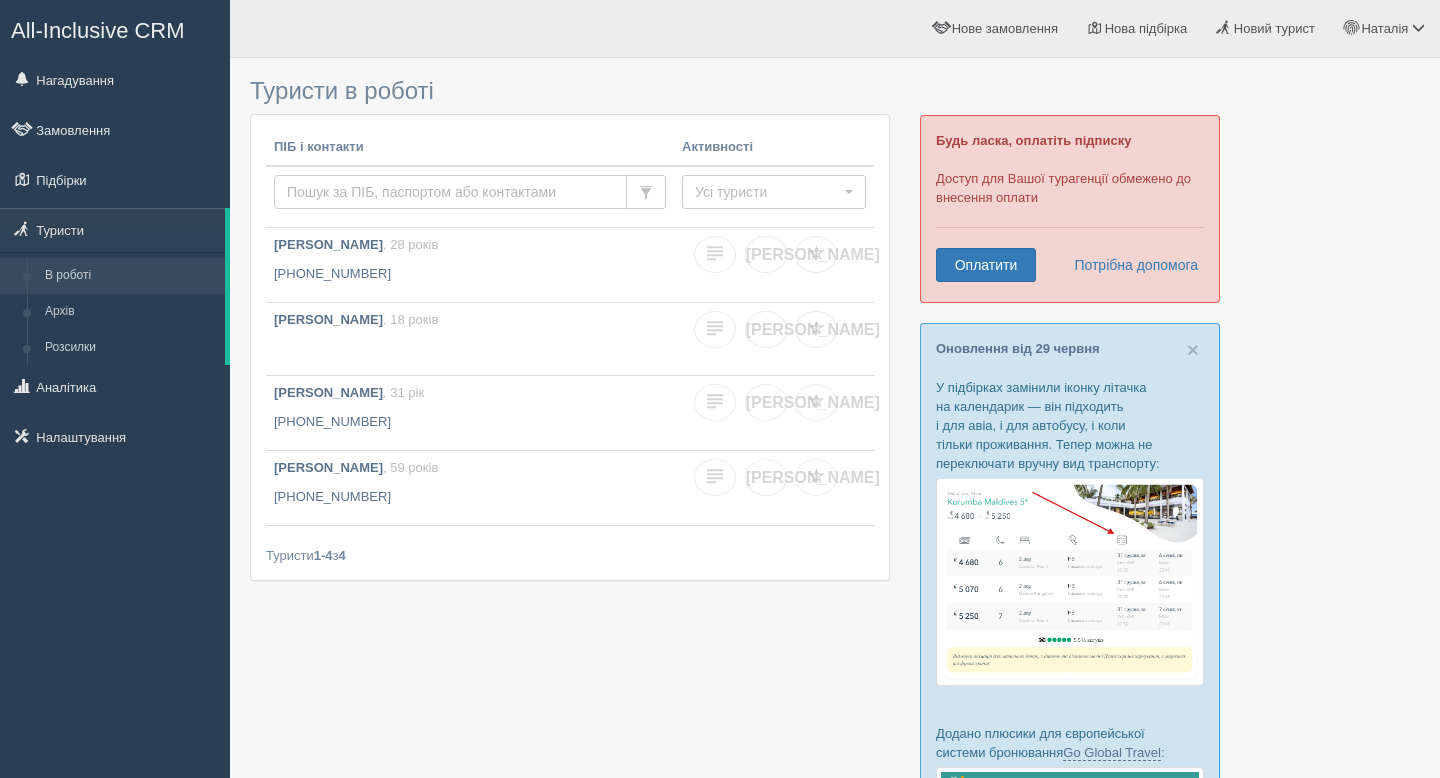 type 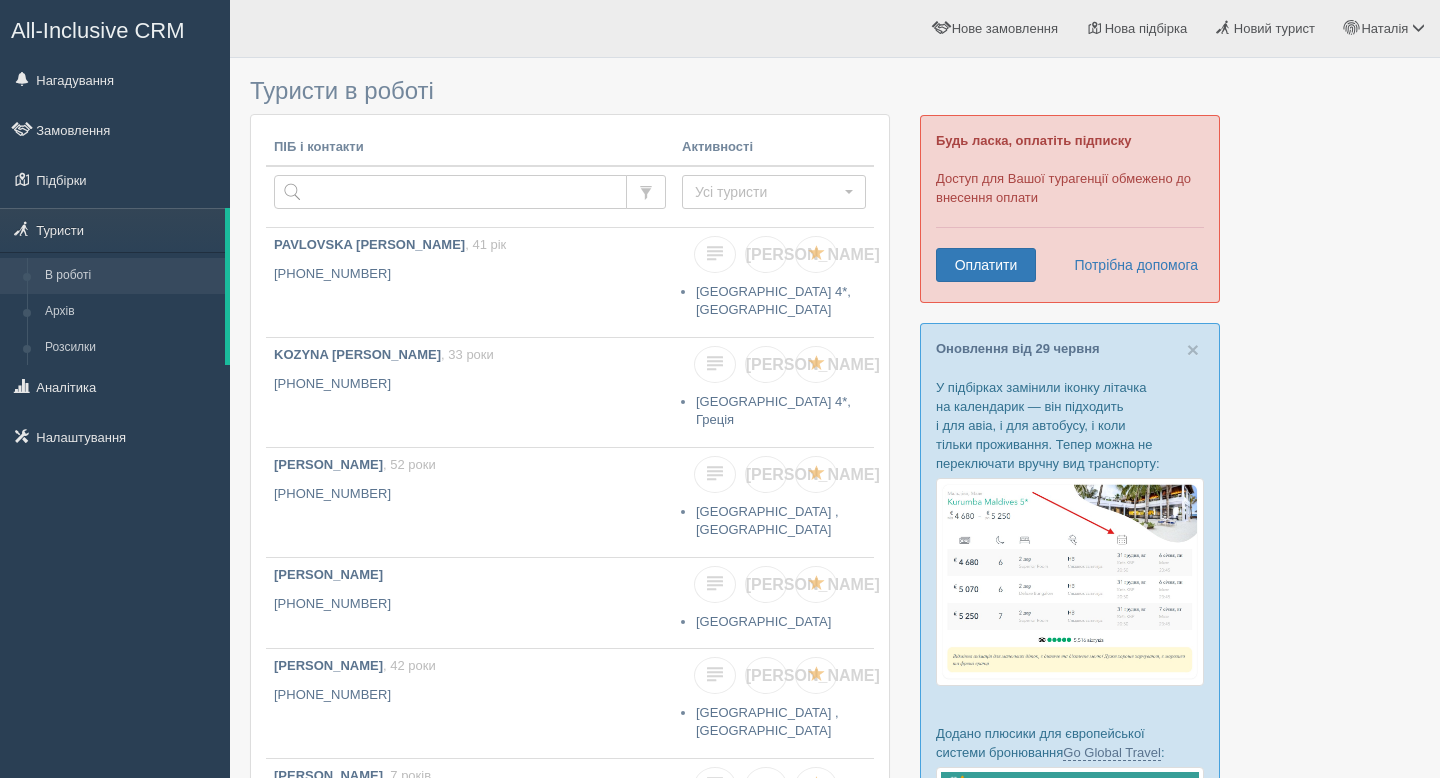 scroll, scrollTop: 0, scrollLeft: 0, axis: both 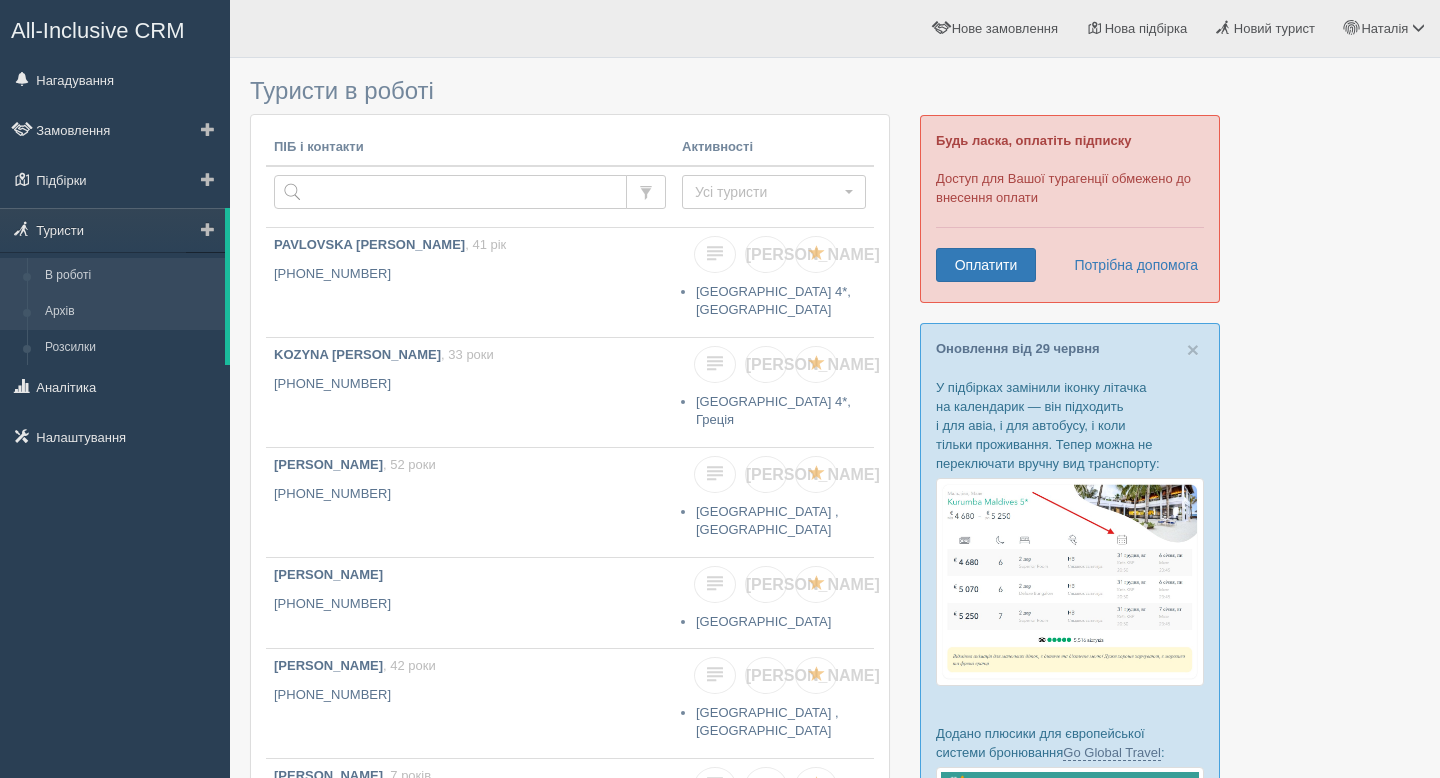 click on "Архів" at bounding box center [130, 312] 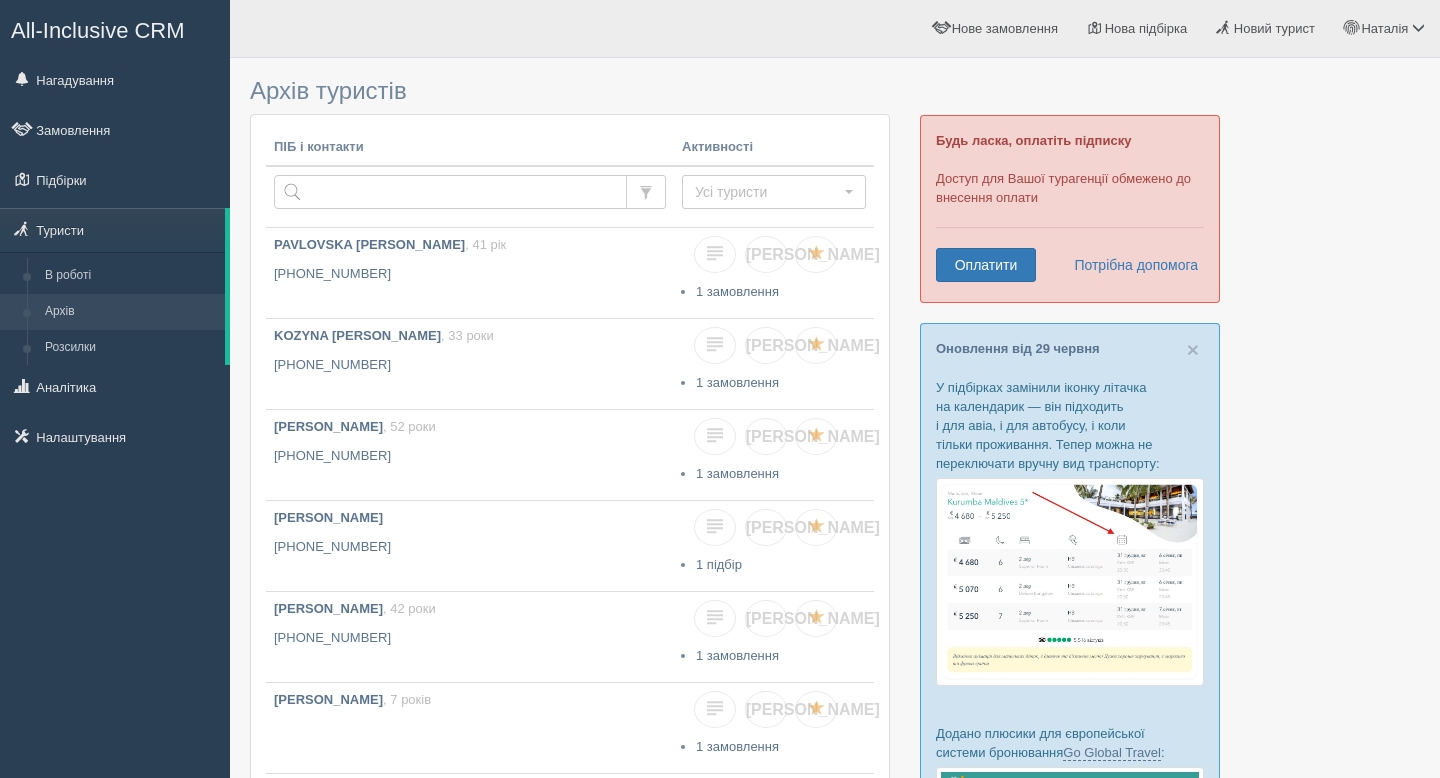 scroll, scrollTop: 0, scrollLeft: 0, axis: both 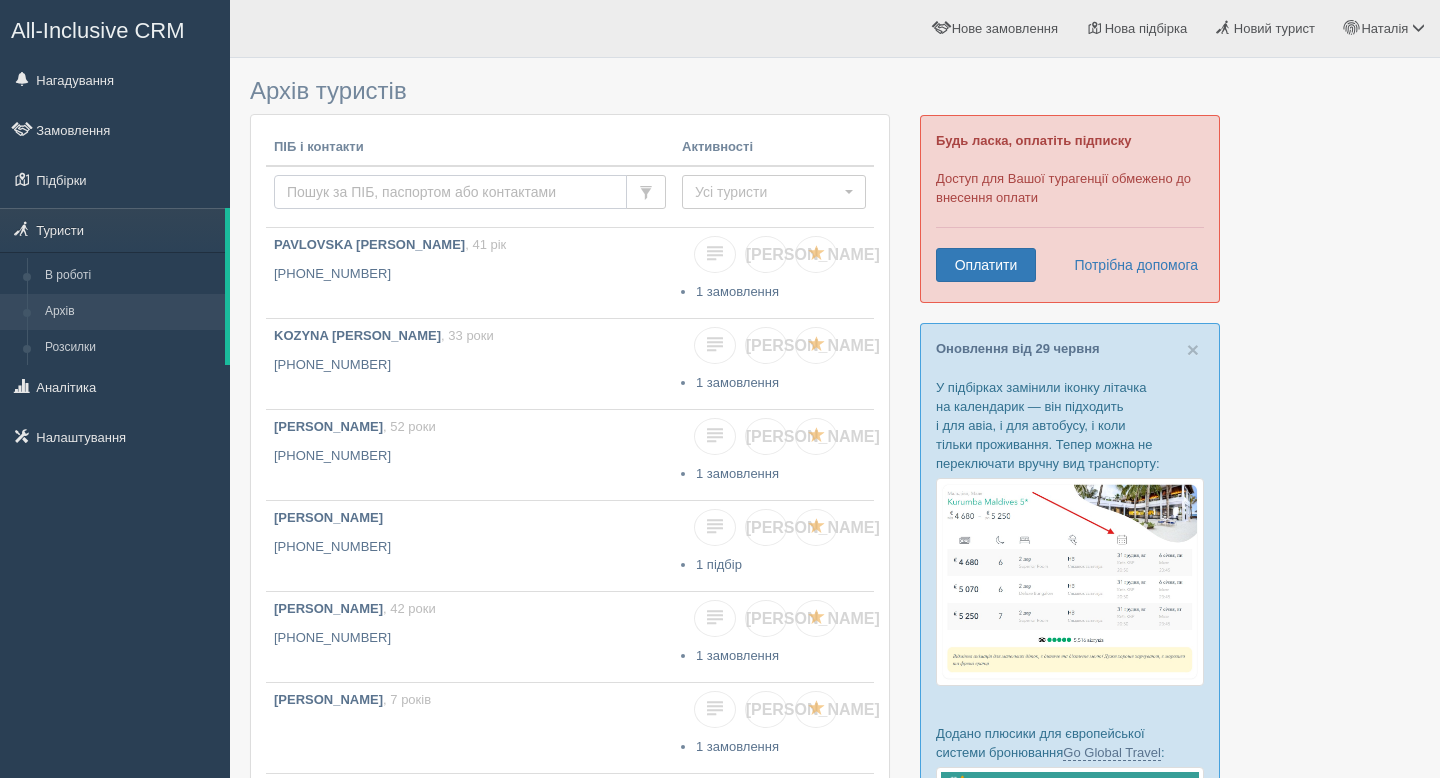 click at bounding box center (450, 192) 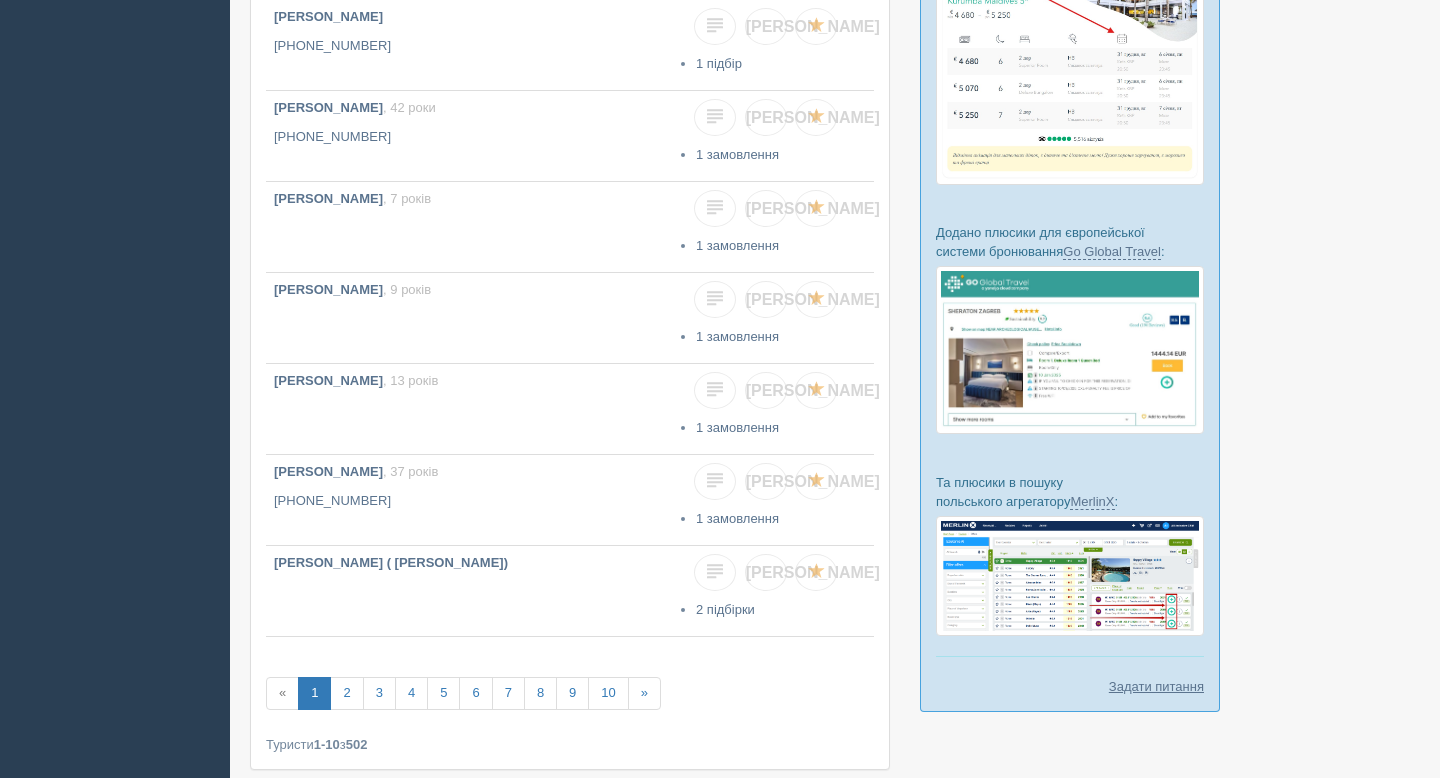 scroll, scrollTop: 510, scrollLeft: 0, axis: vertical 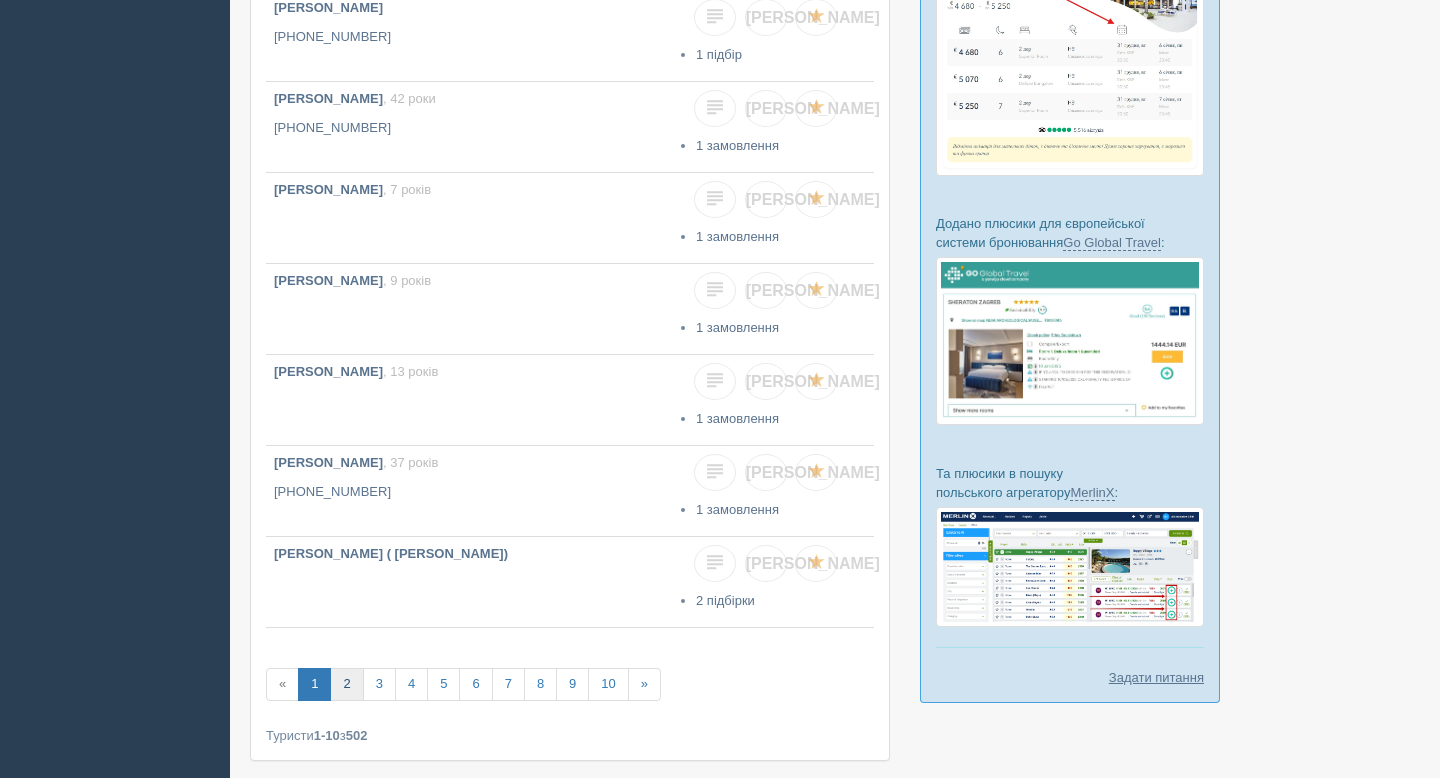 type on "катерина" 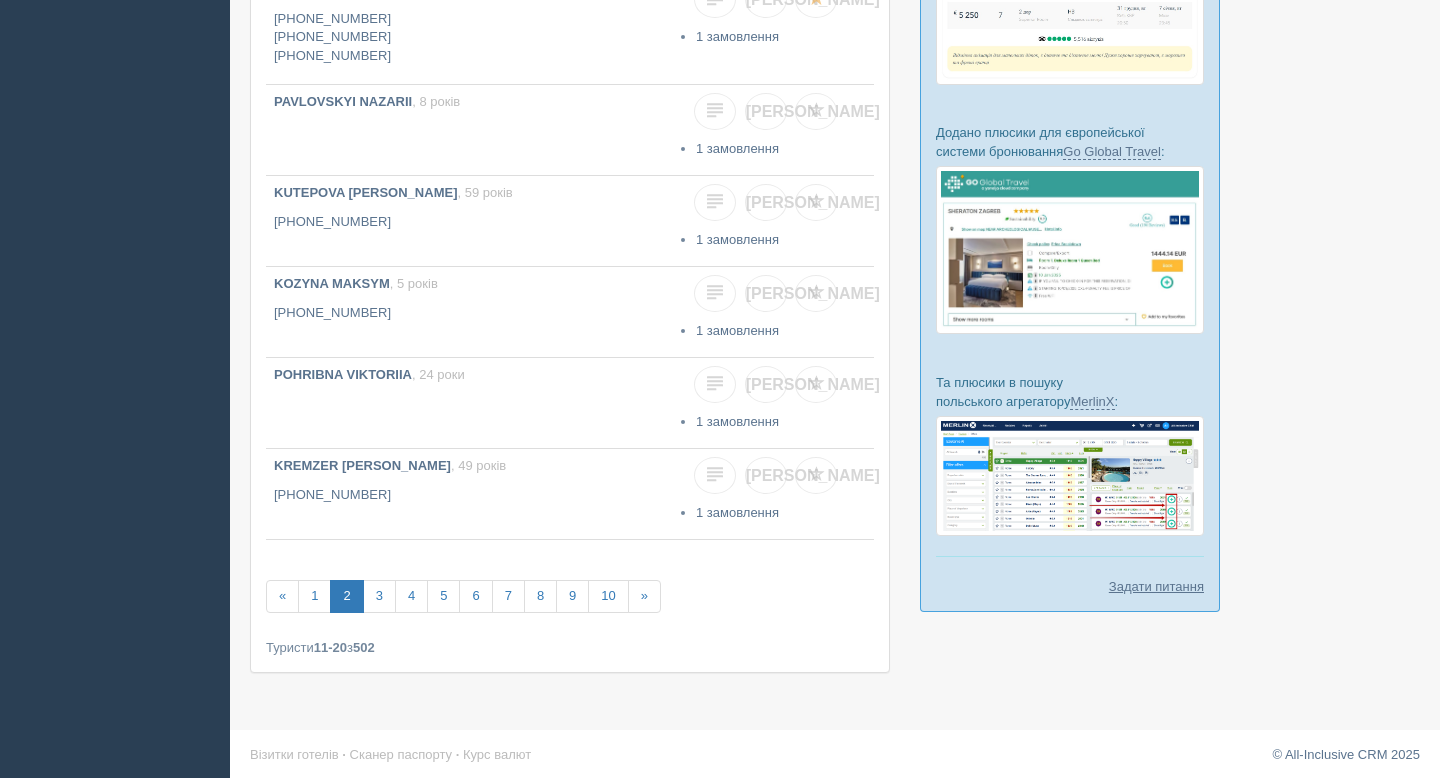 scroll, scrollTop: 606, scrollLeft: 0, axis: vertical 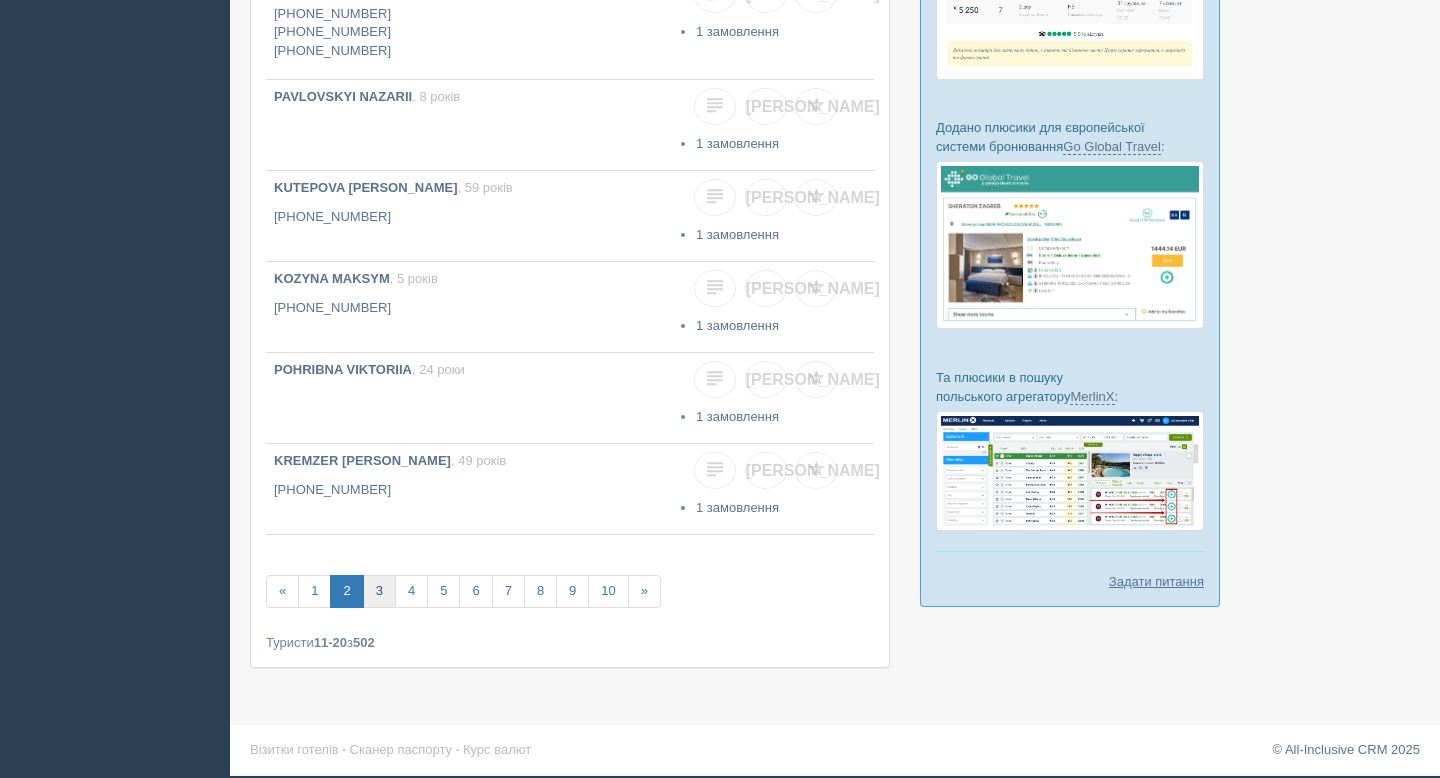 click on "3" at bounding box center (379, 591) 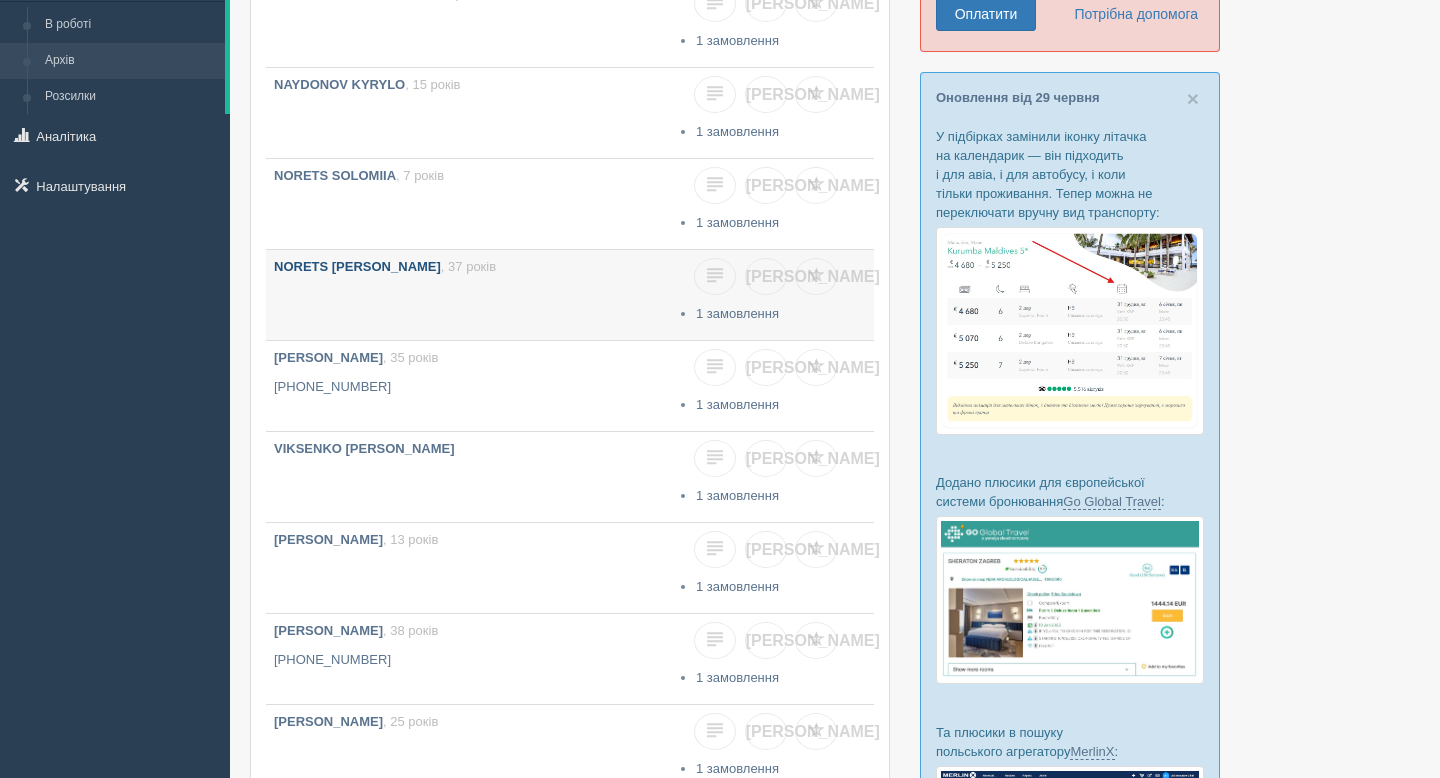scroll, scrollTop: 603, scrollLeft: 0, axis: vertical 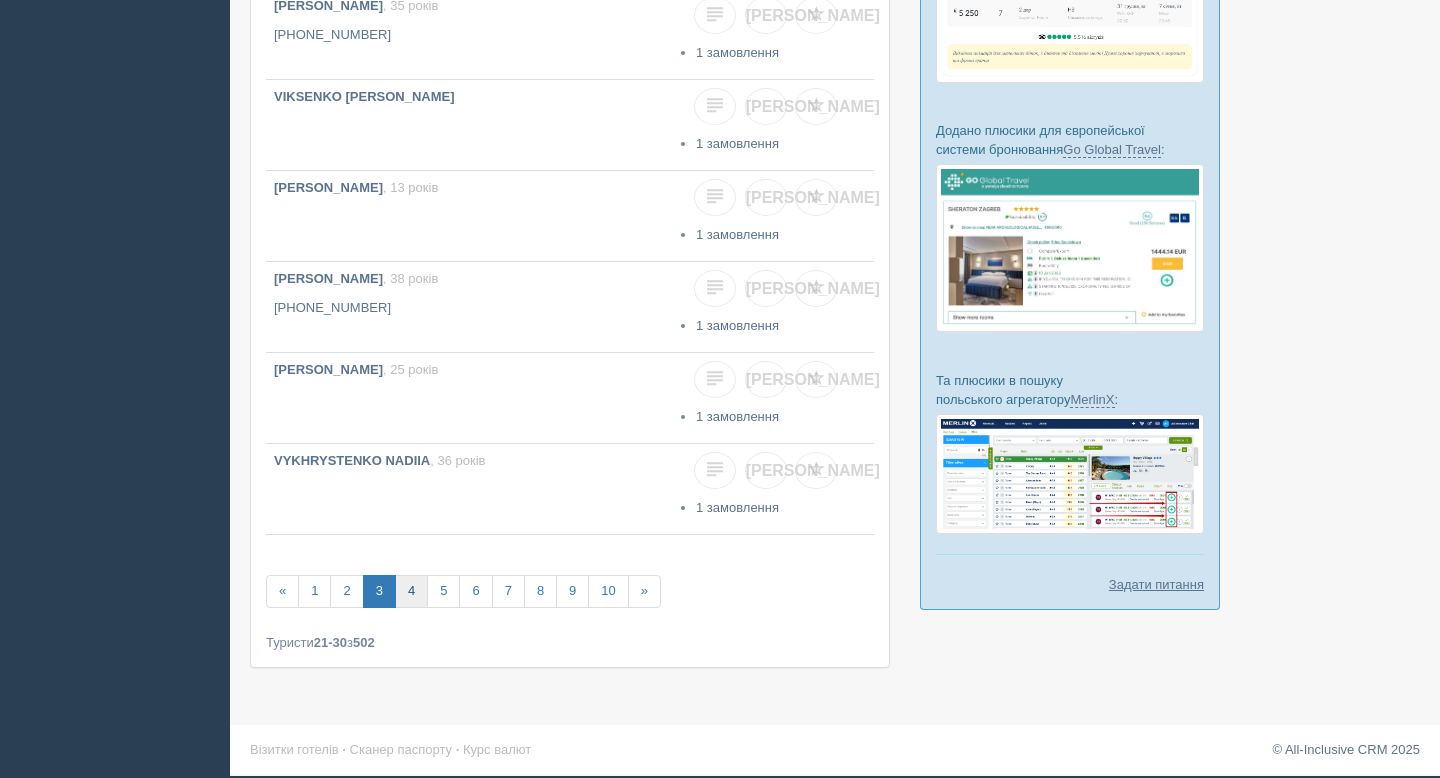 click on "4" at bounding box center [411, 591] 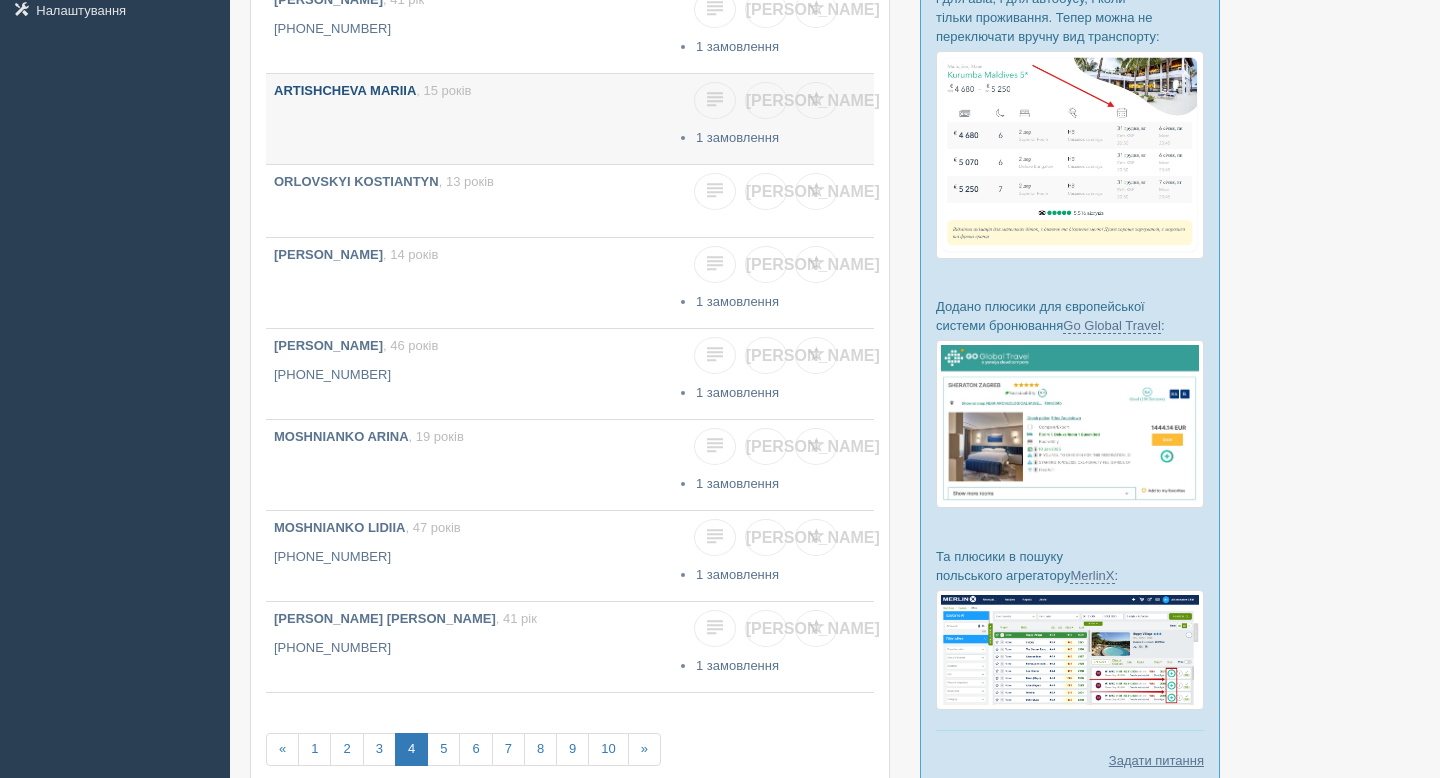 scroll, scrollTop: 585, scrollLeft: 0, axis: vertical 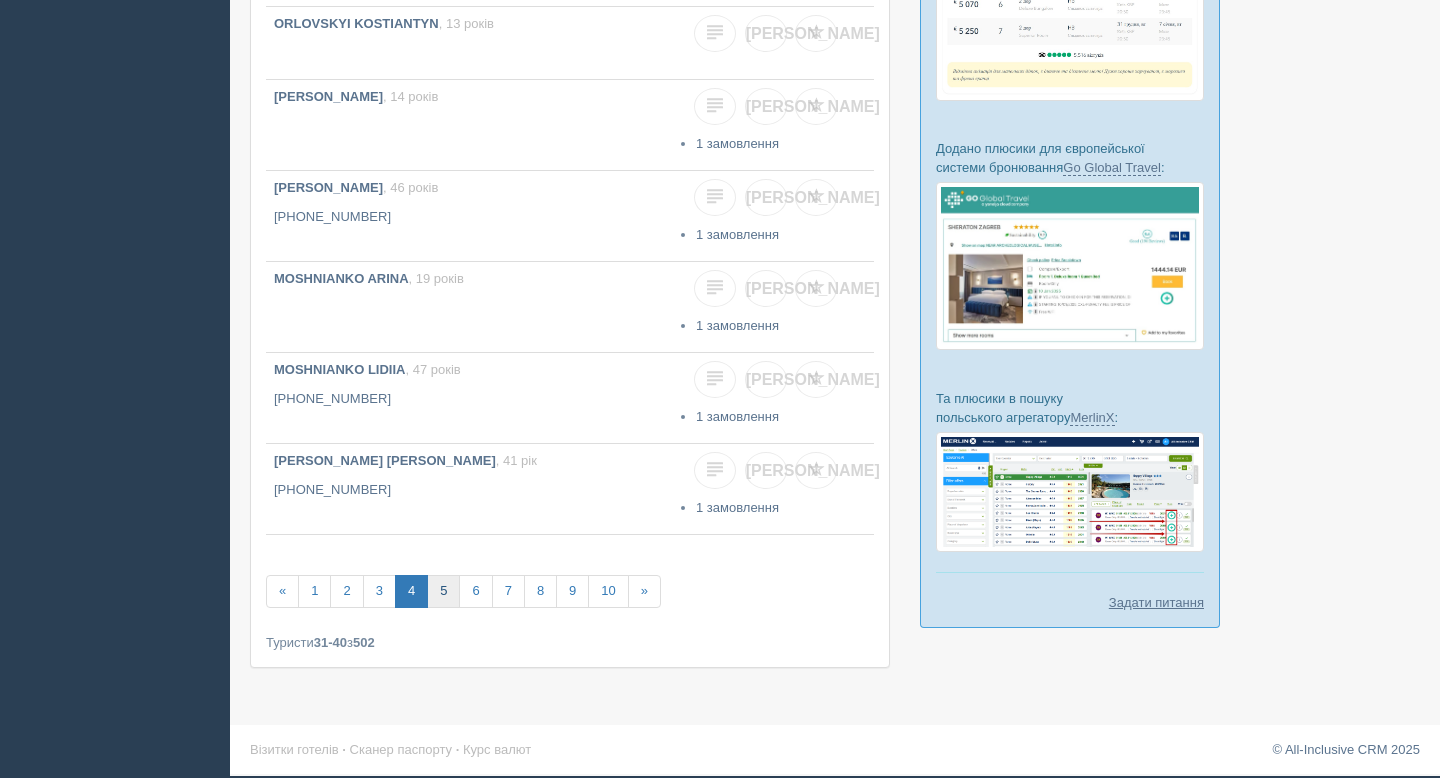 click on "5" at bounding box center (443, 591) 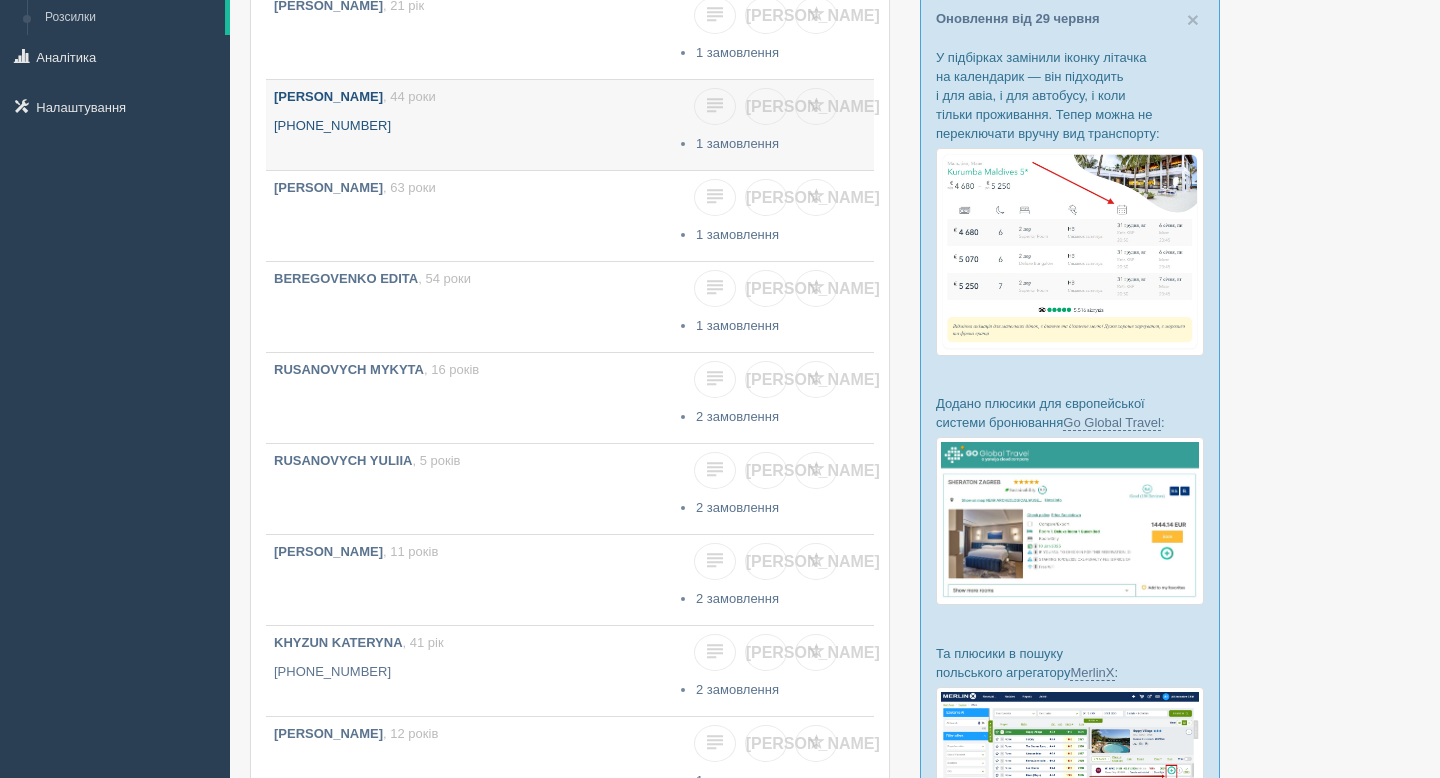 scroll, scrollTop: 603, scrollLeft: 0, axis: vertical 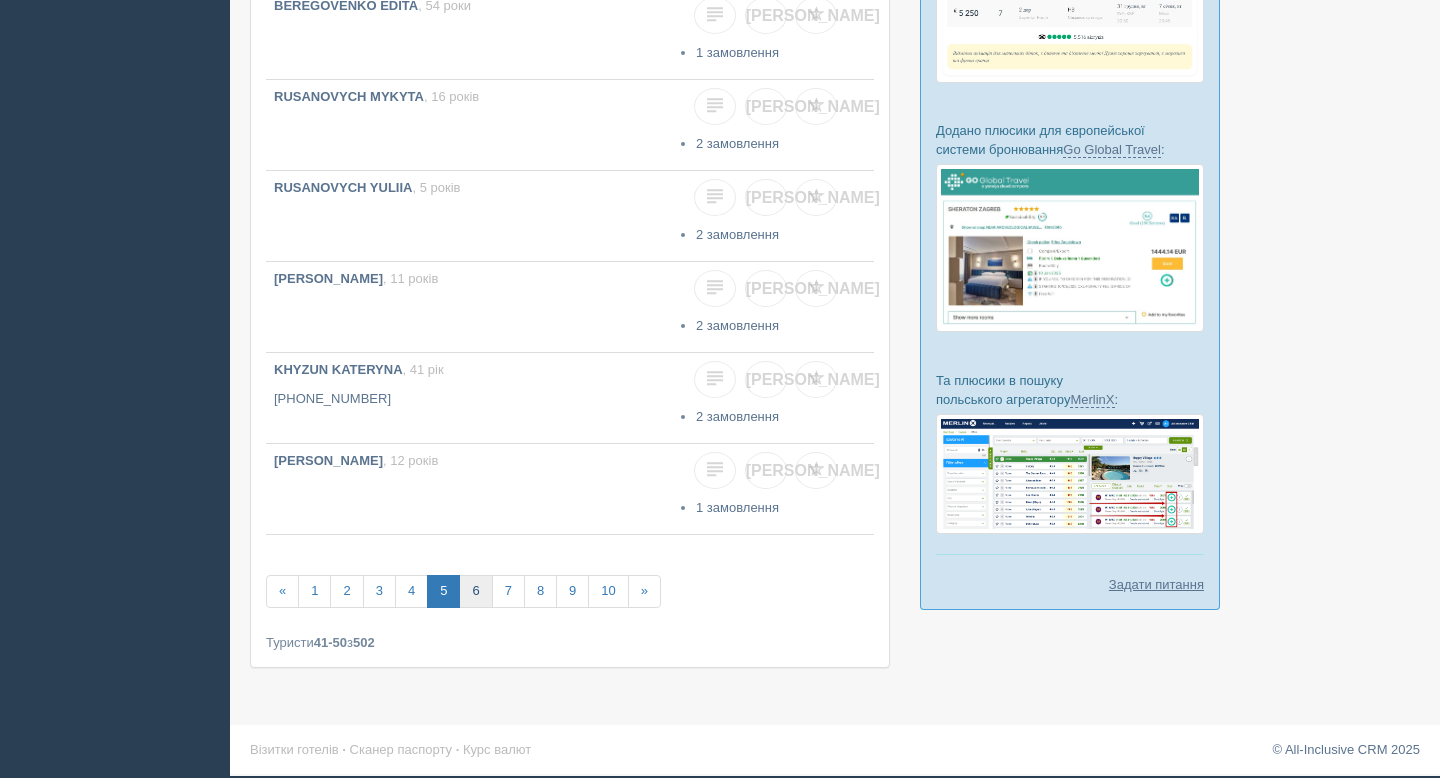 click on "6" at bounding box center [475, 591] 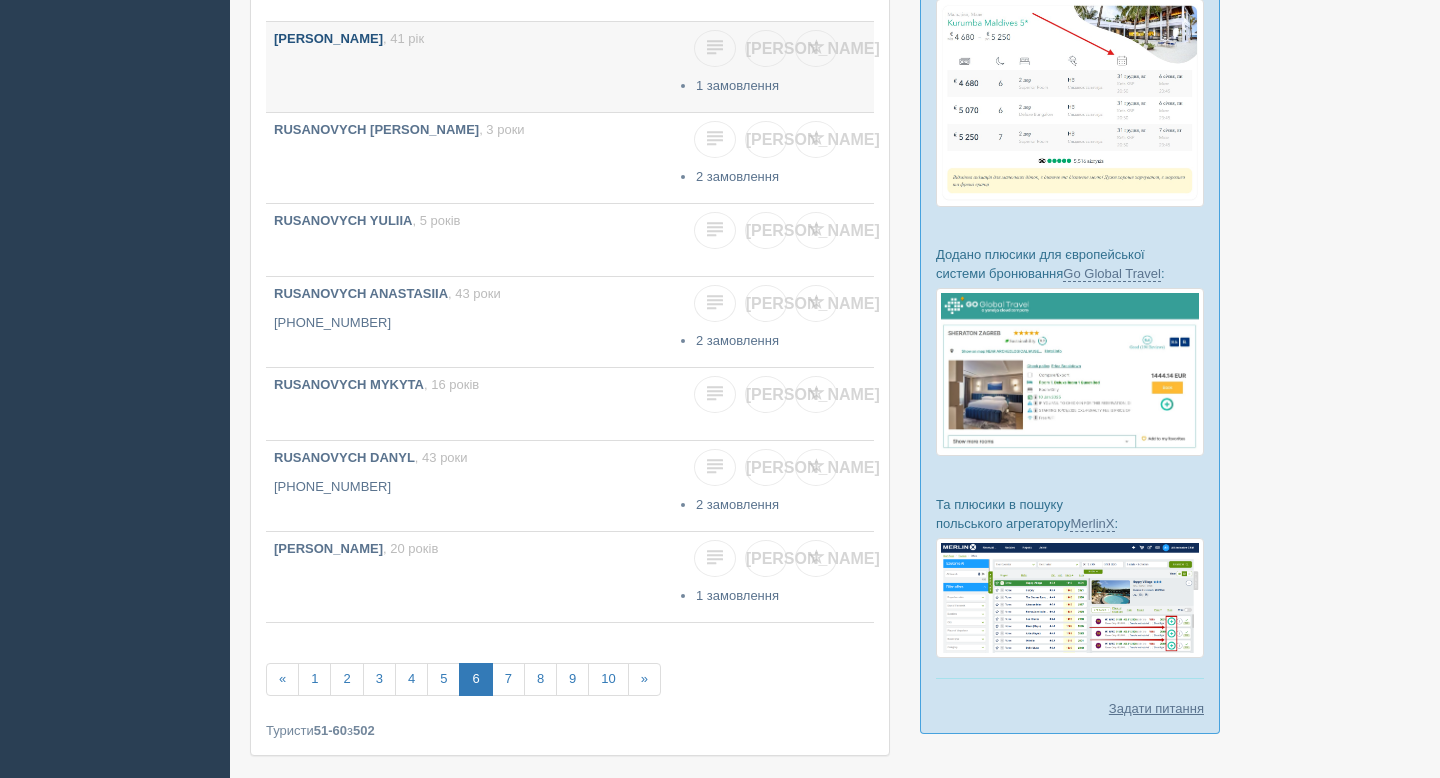scroll, scrollTop: 491, scrollLeft: 0, axis: vertical 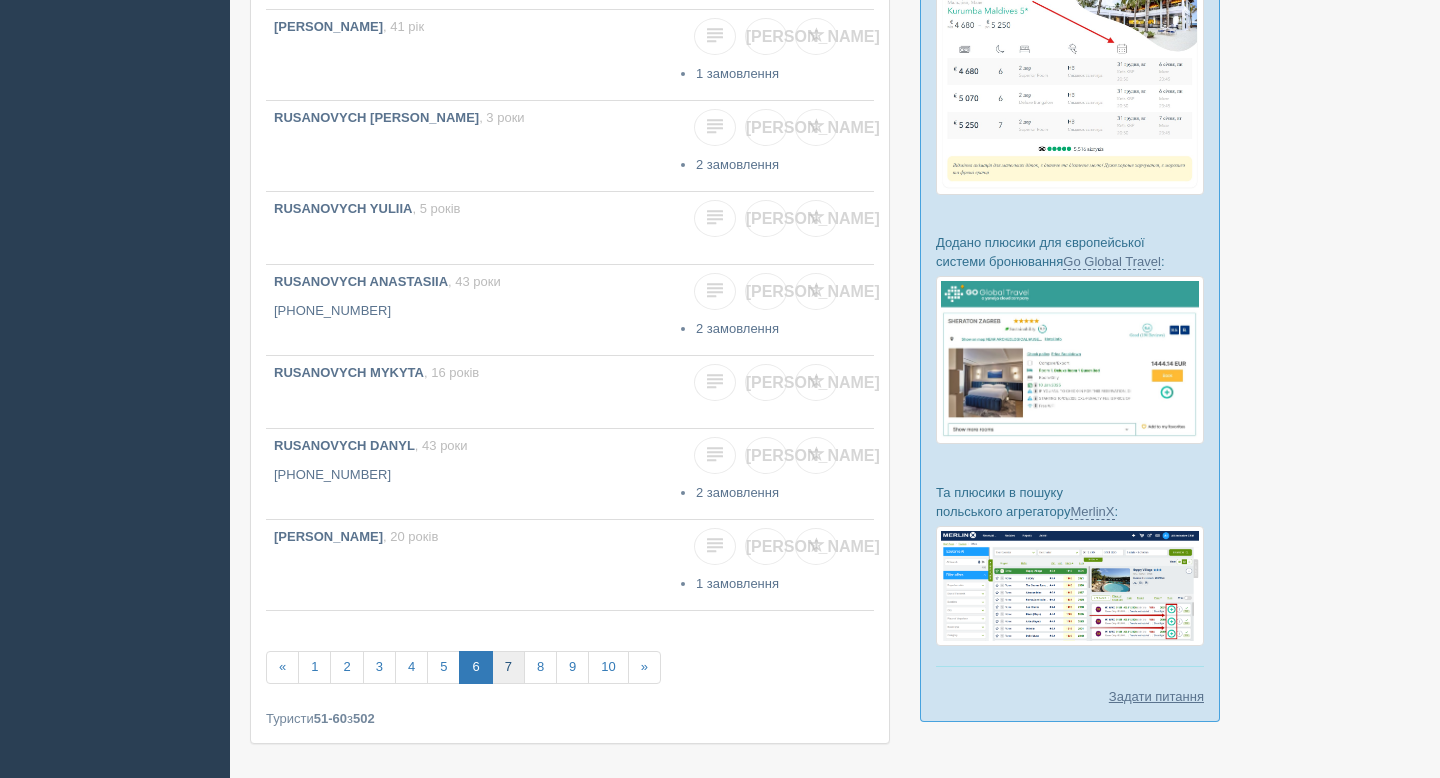 click on "7" at bounding box center [508, 667] 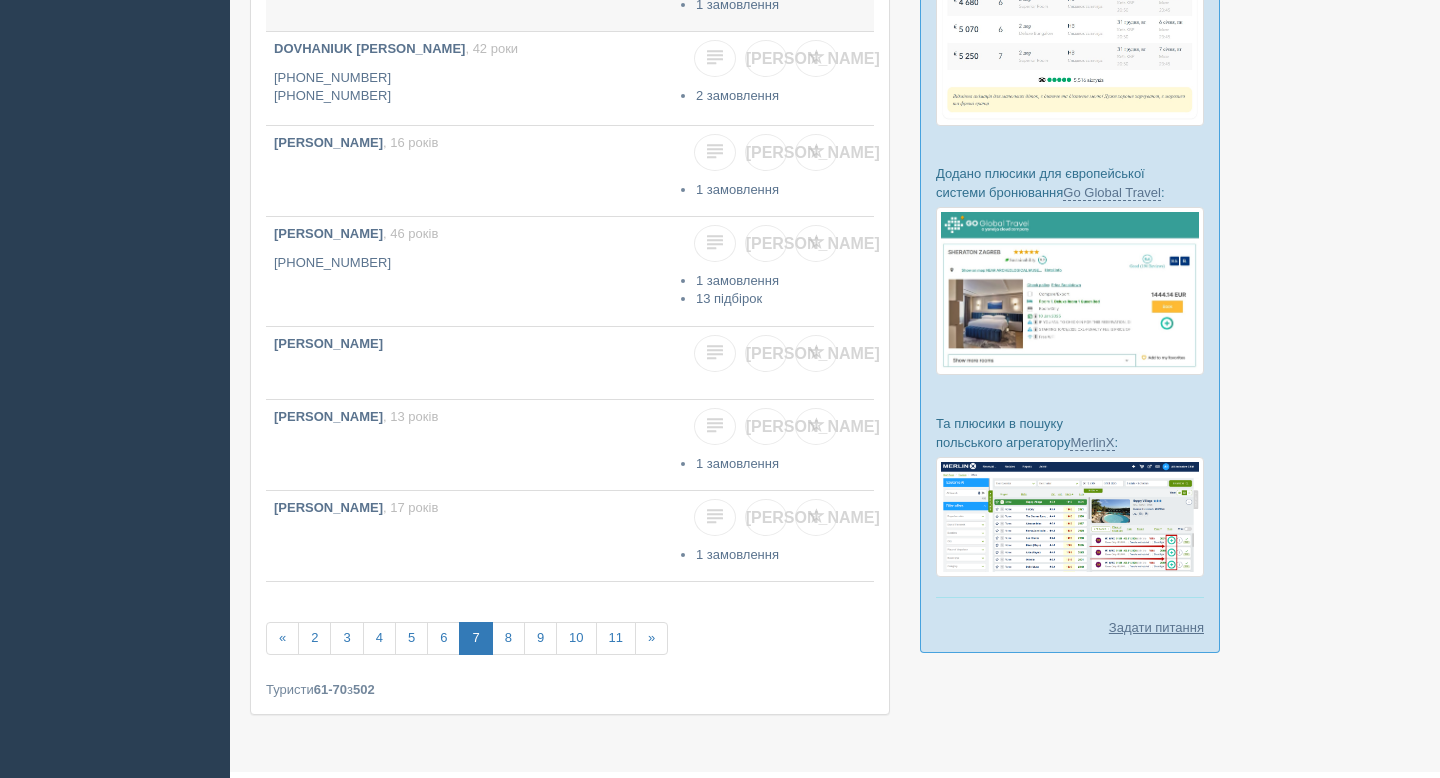 scroll, scrollTop: 562, scrollLeft: 0, axis: vertical 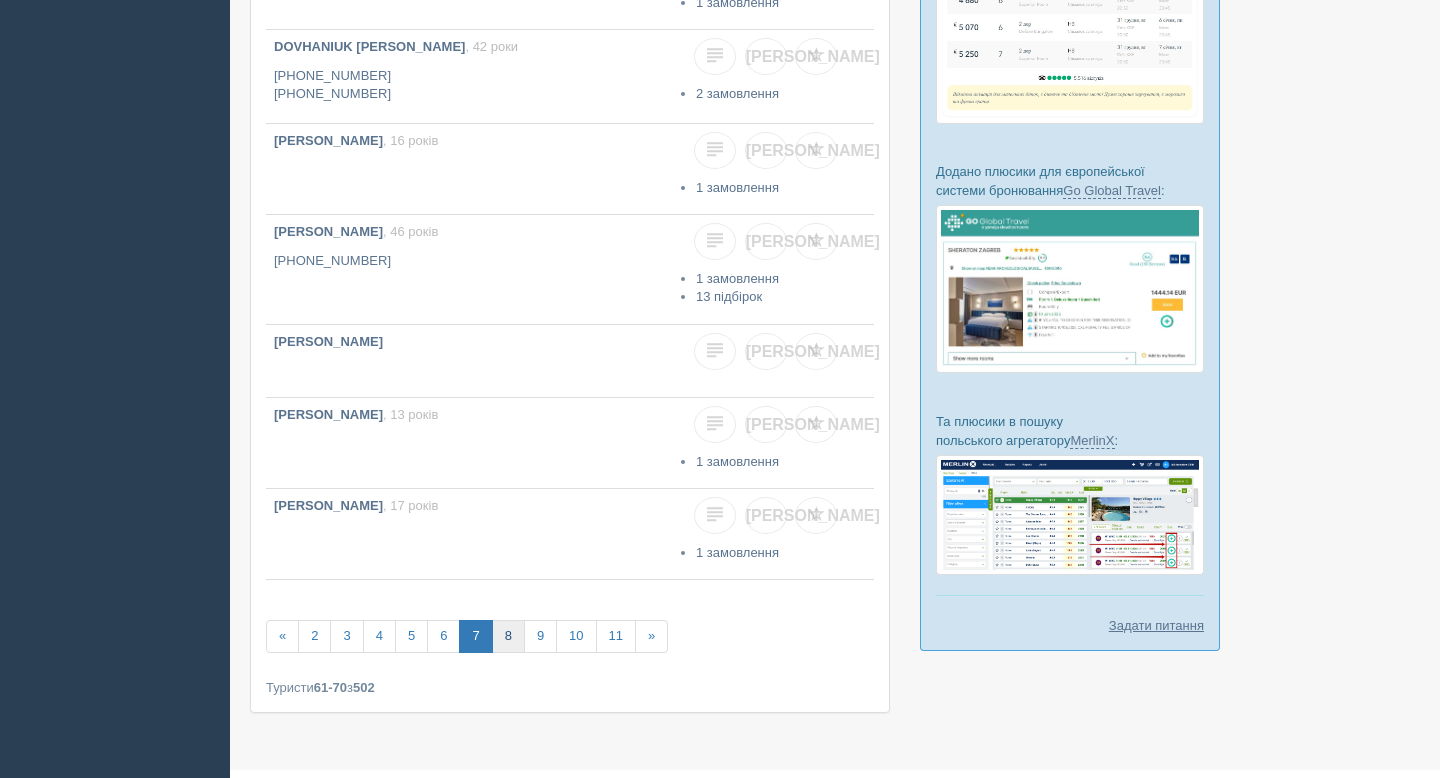 click on "8" at bounding box center (508, 636) 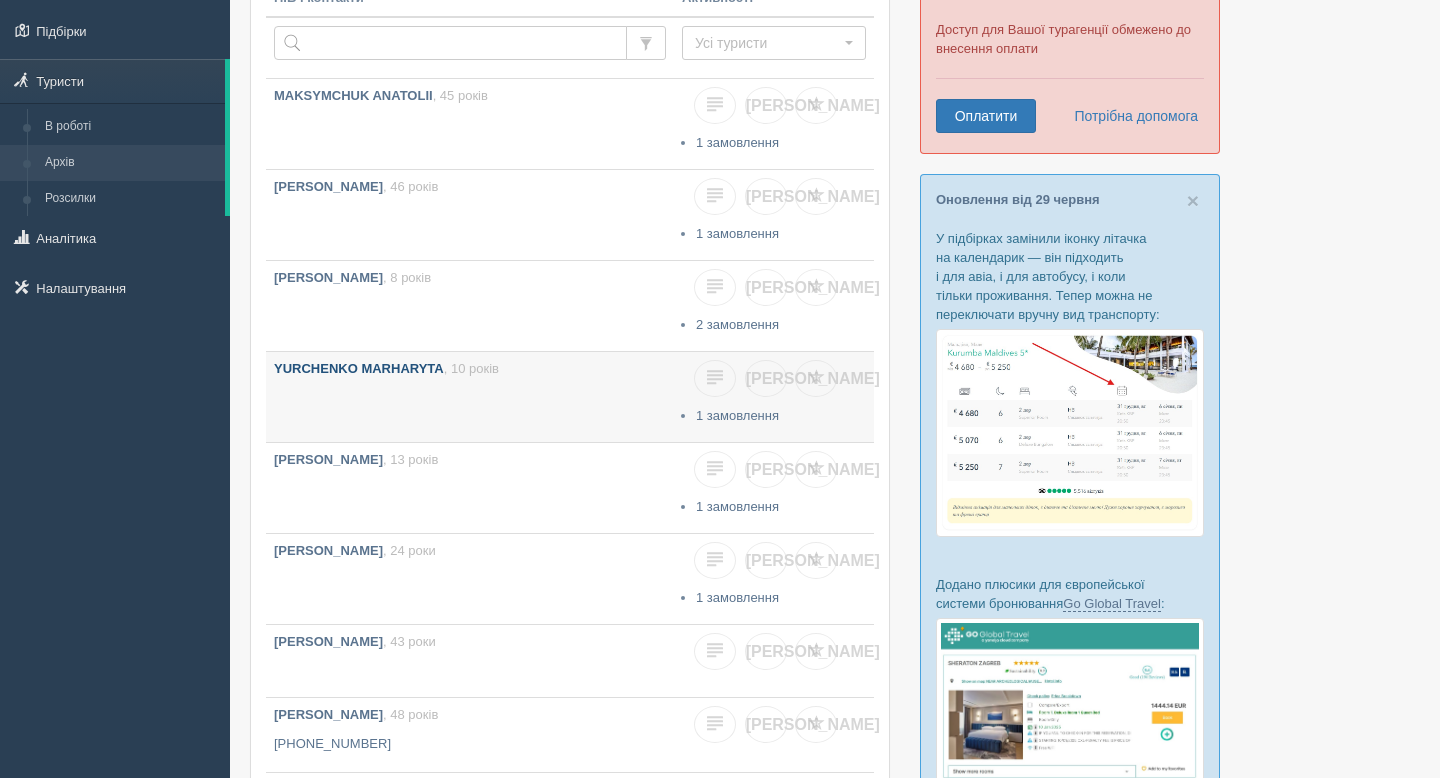 scroll, scrollTop: 0, scrollLeft: 0, axis: both 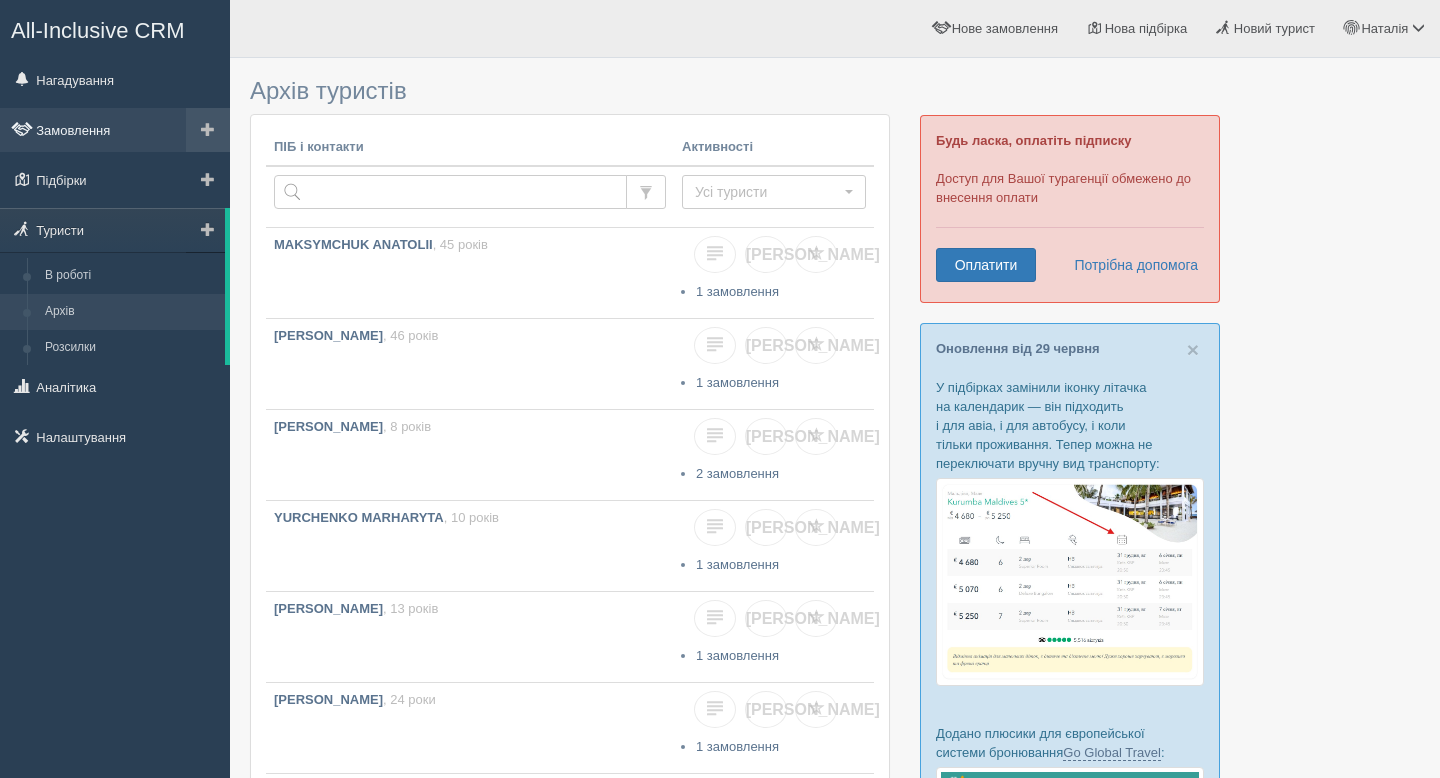 click on "Замовлення" at bounding box center [115, 130] 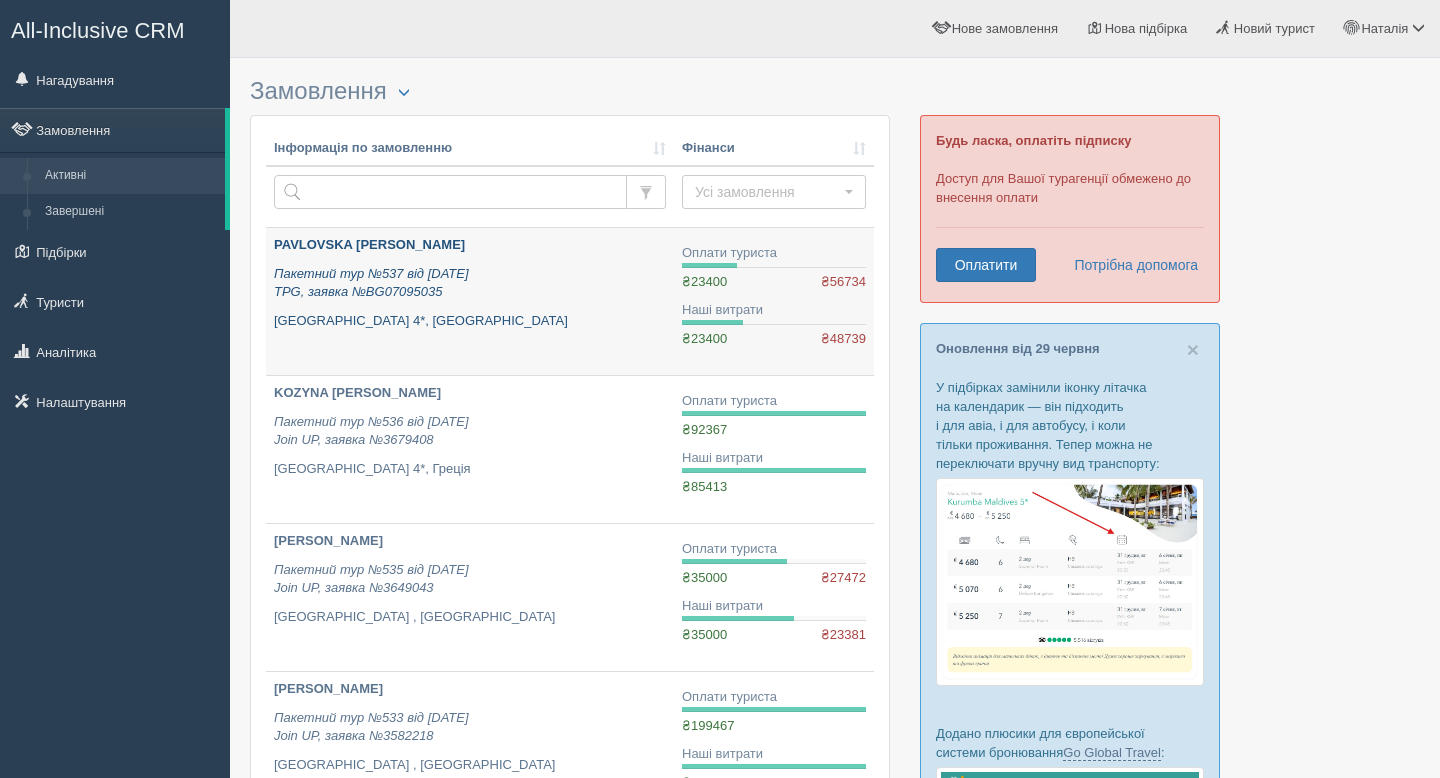 scroll, scrollTop: 0, scrollLeft: 0, axis: both 